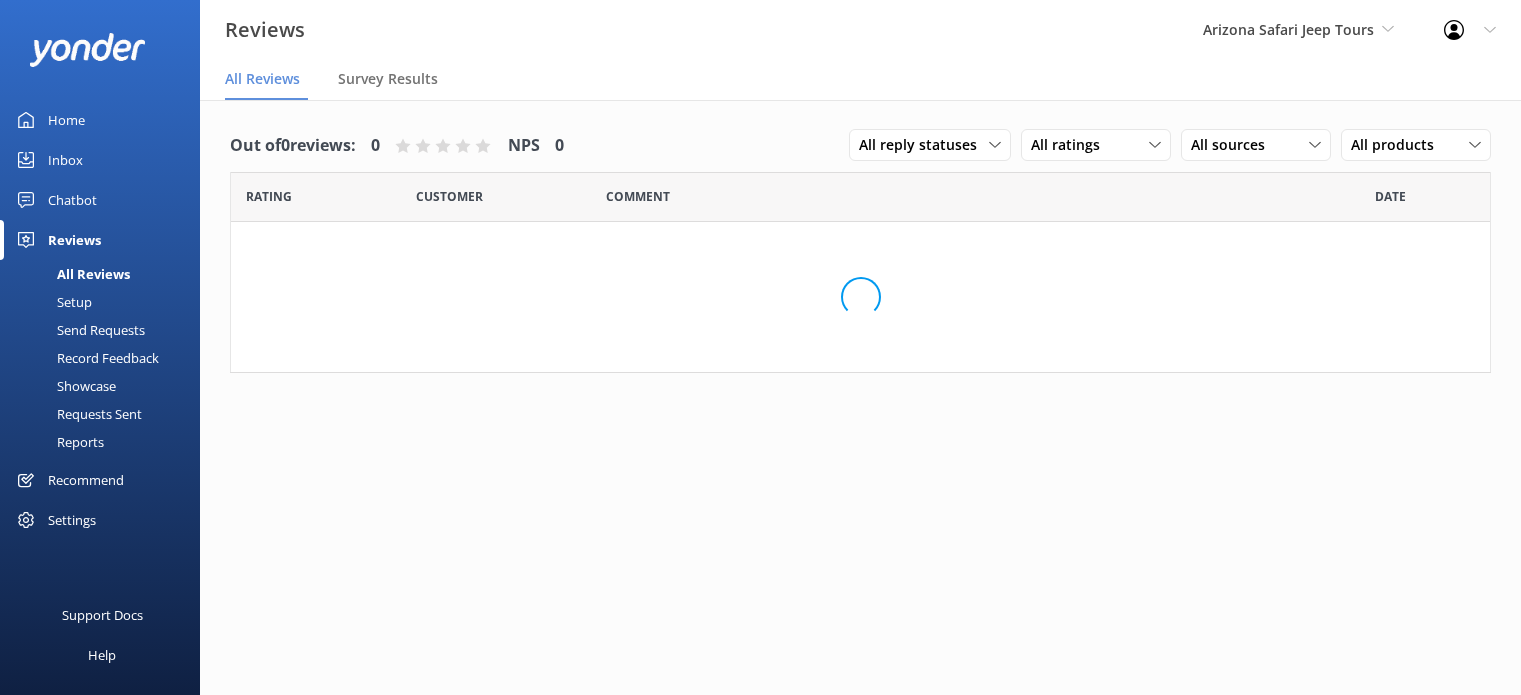 scroll, scrollTop: 40, scrollLeft: 0, axis: vertical 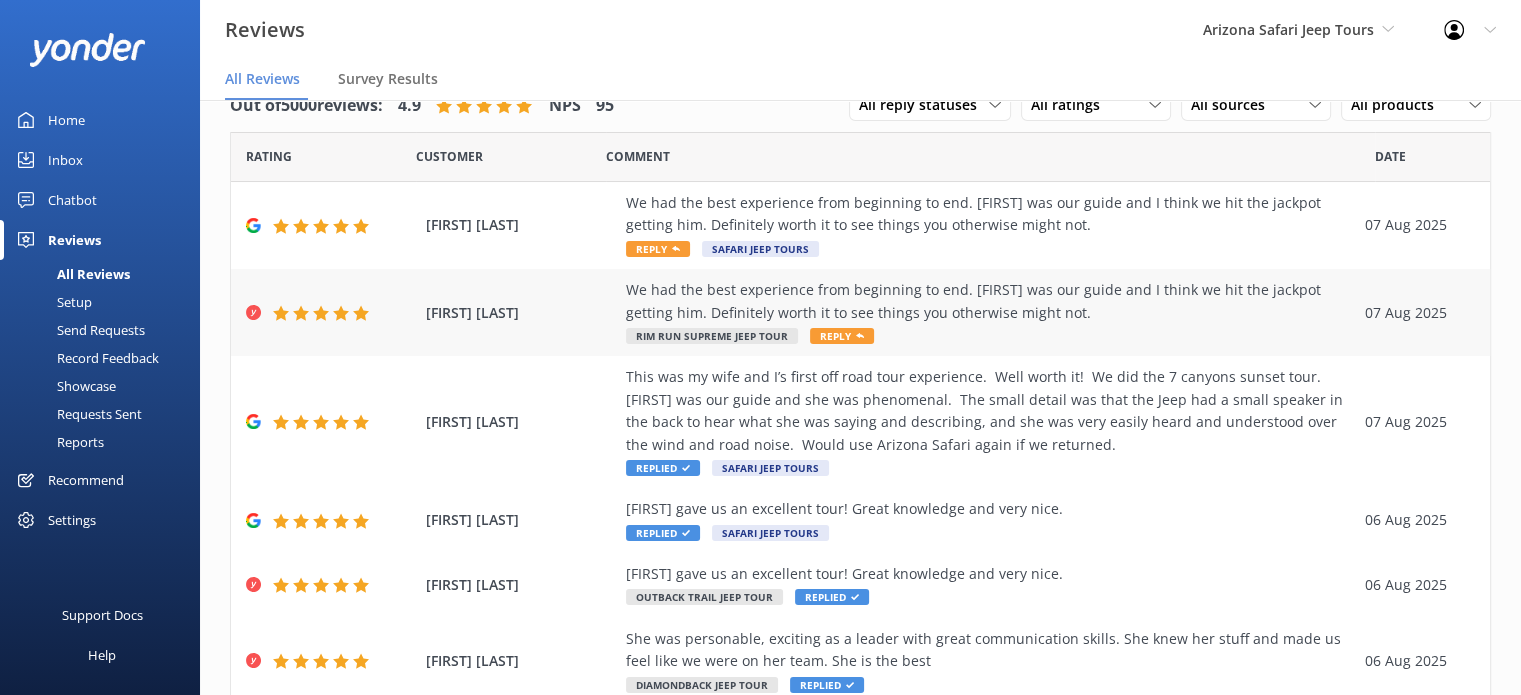 click on "We had the best experience from beginning to end. [FIRST] was our guide and I think we hit the jackpot getting him. Definitely worth it to see things you otherwise might not. Rim Run Supreme Jeep Tour Reply" at bounding box center (990, 312) 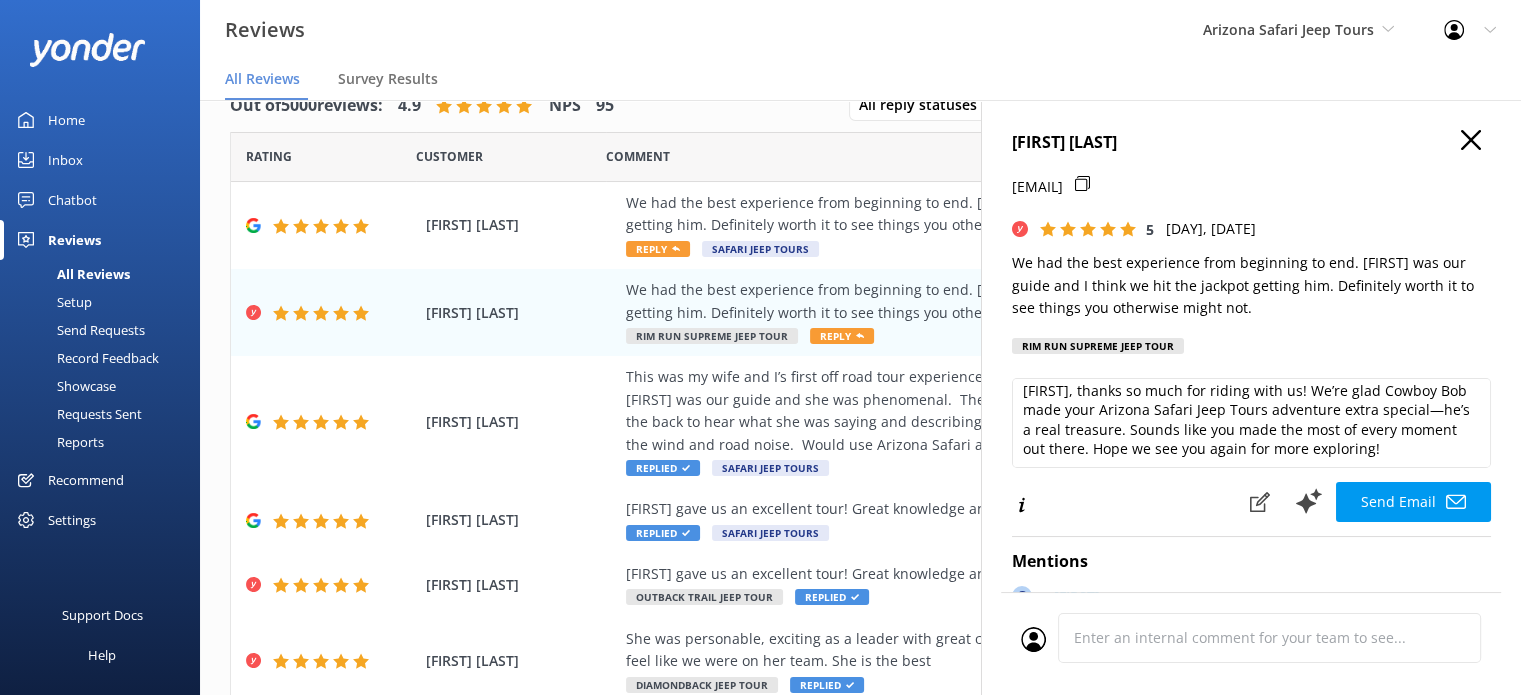 scroll, scrollTop: 9, scrollLeft: 0, axis: vertical 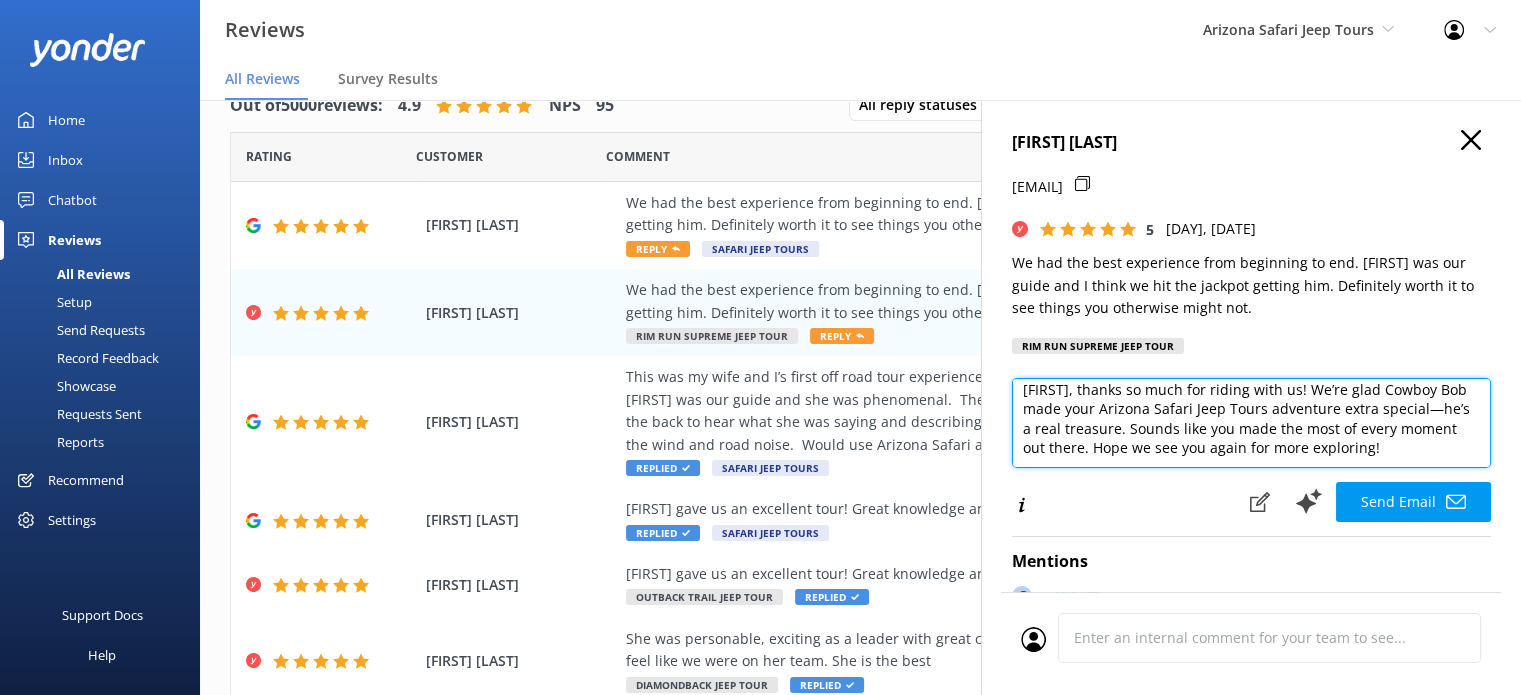 click on "[FIRST], thanks so much for riding with us! We’re glad Cowboy Bob made your Arizona Safari Jeep Tours adventure extra special—he’s a real treasure. Sounds like you made the most of every moment out there. Hope we see you again for more exploring!" at bounding box center [1251, 423] 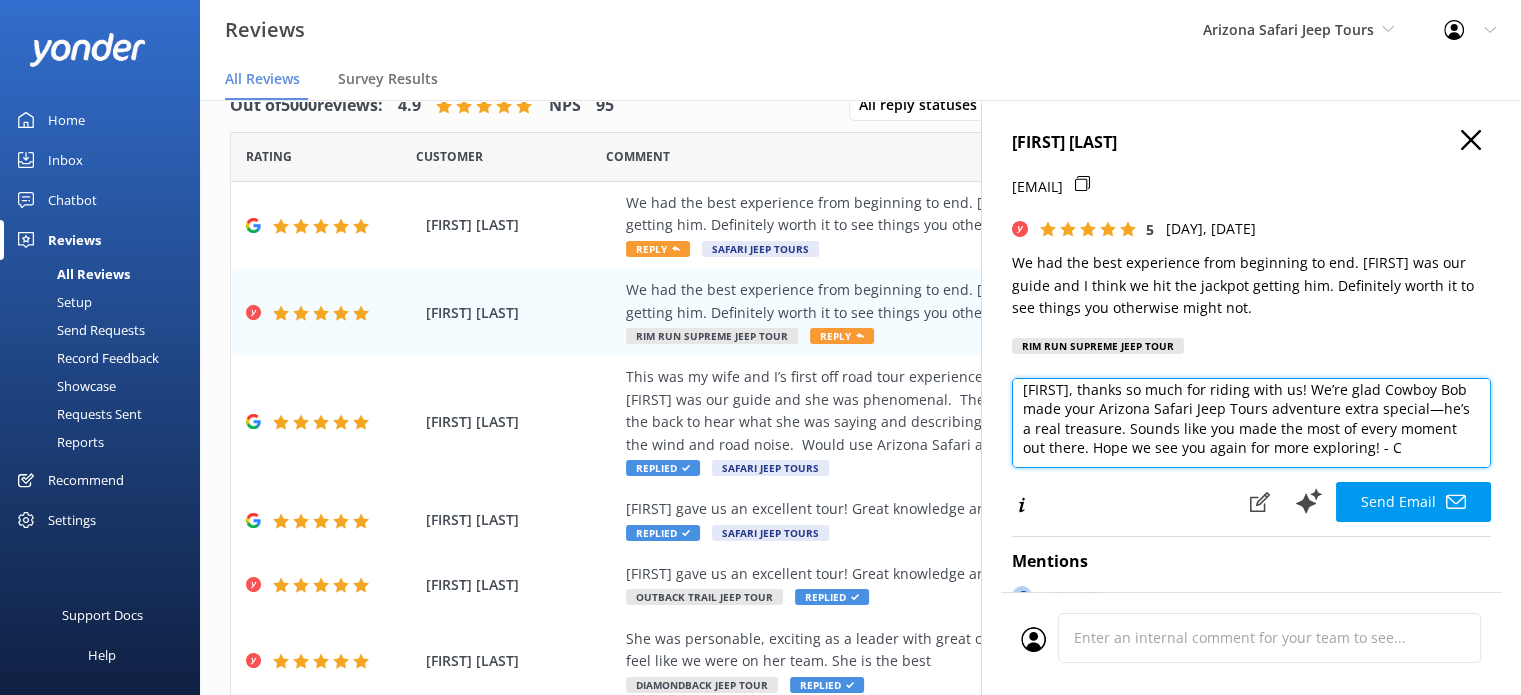 scroll, scrollTop: 19, scrollLeft: 0, axis: vertical 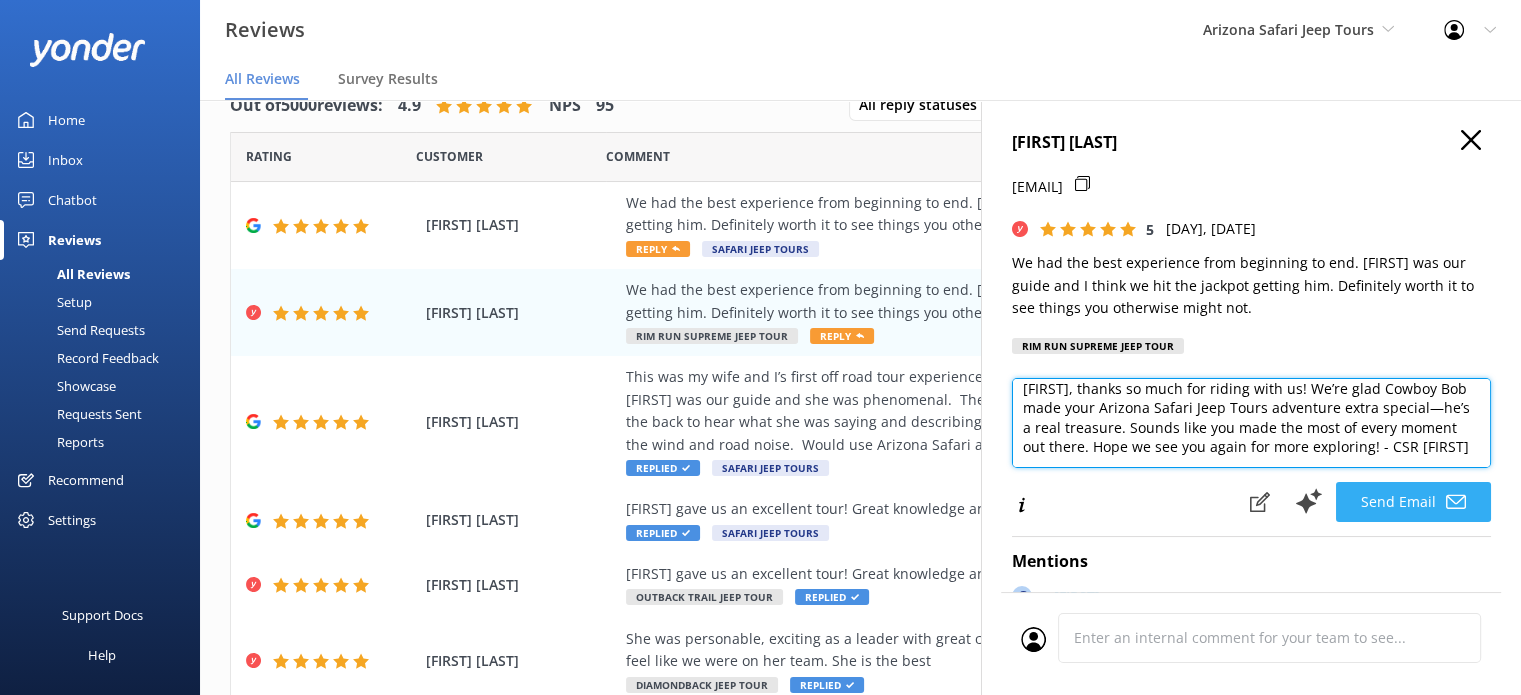 type on "[FIRST], thanks so much for riding with us! We’re glad Cowboy Bob made your Arizona Safari Jeep Tours adventure extra special—he’s a real treasure. Sounds like you made the most of every moment out there. Hope we see you again for more exploring! - CSR [FIRST]" 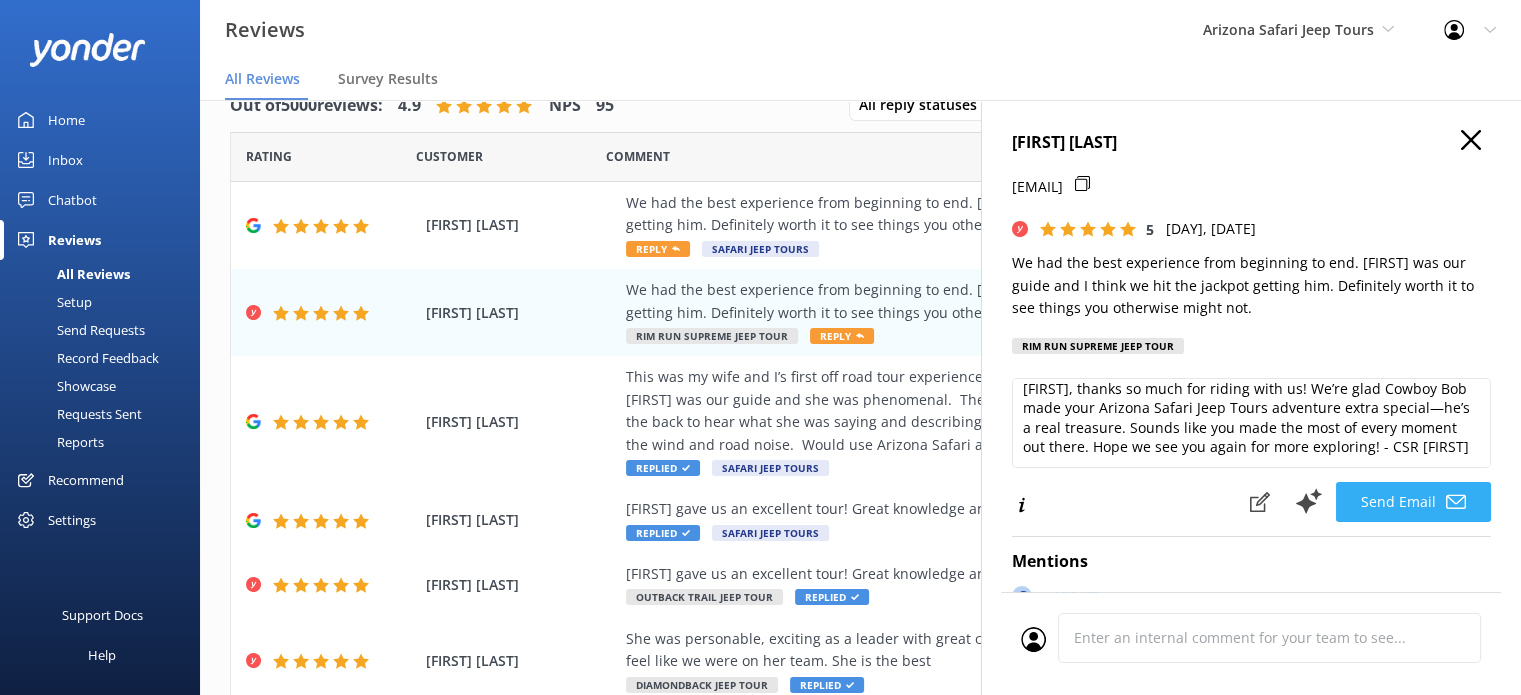 click on "Send Email" at bounding box center [1413, 502] 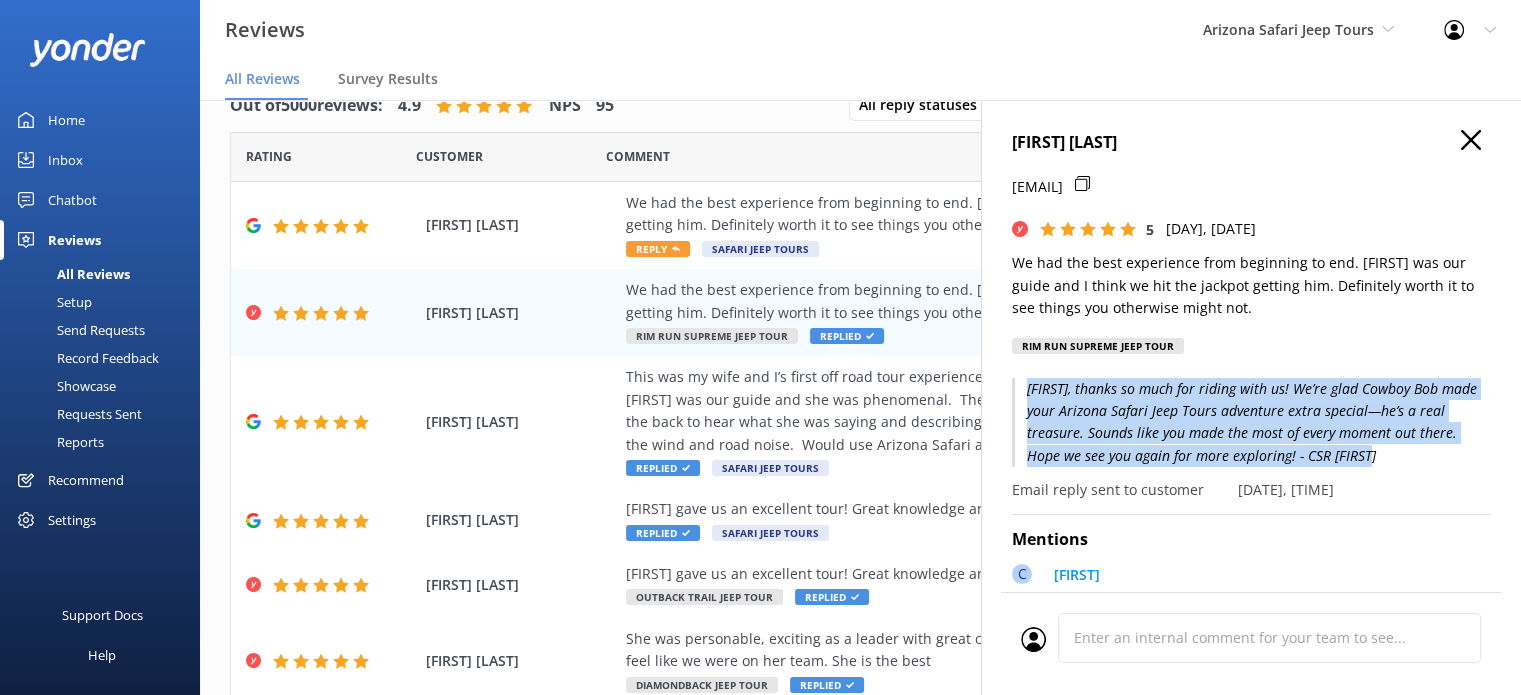drag, startPoint x: 1028, startPoint y: 390, endPoint x: 1384, endPoint y: 456, distance: 362.06628 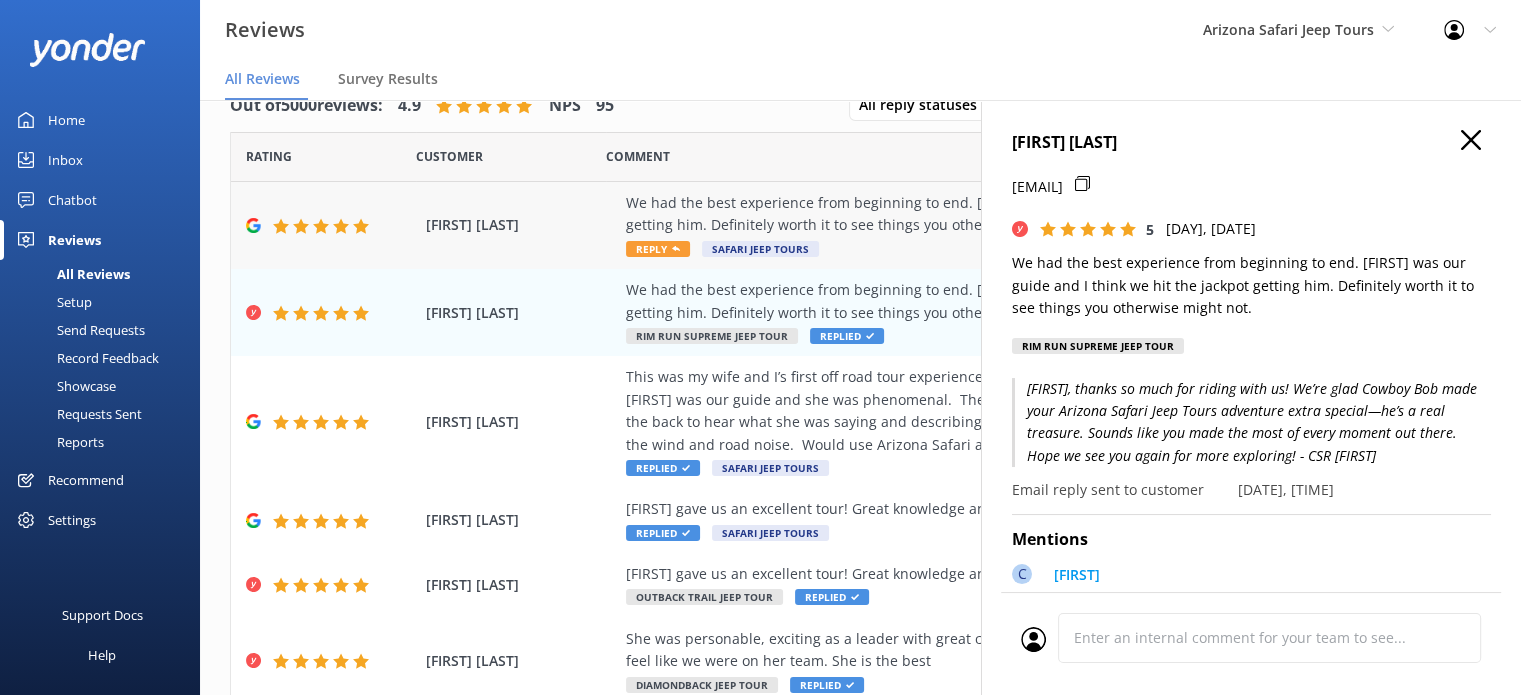 click on "We had the best experience from beginning to end. [FIRST] was our guide and I think we hit the jackpot getting him. Definitely worth it to see things you otherwise might not." at bounding box center (990, 214) 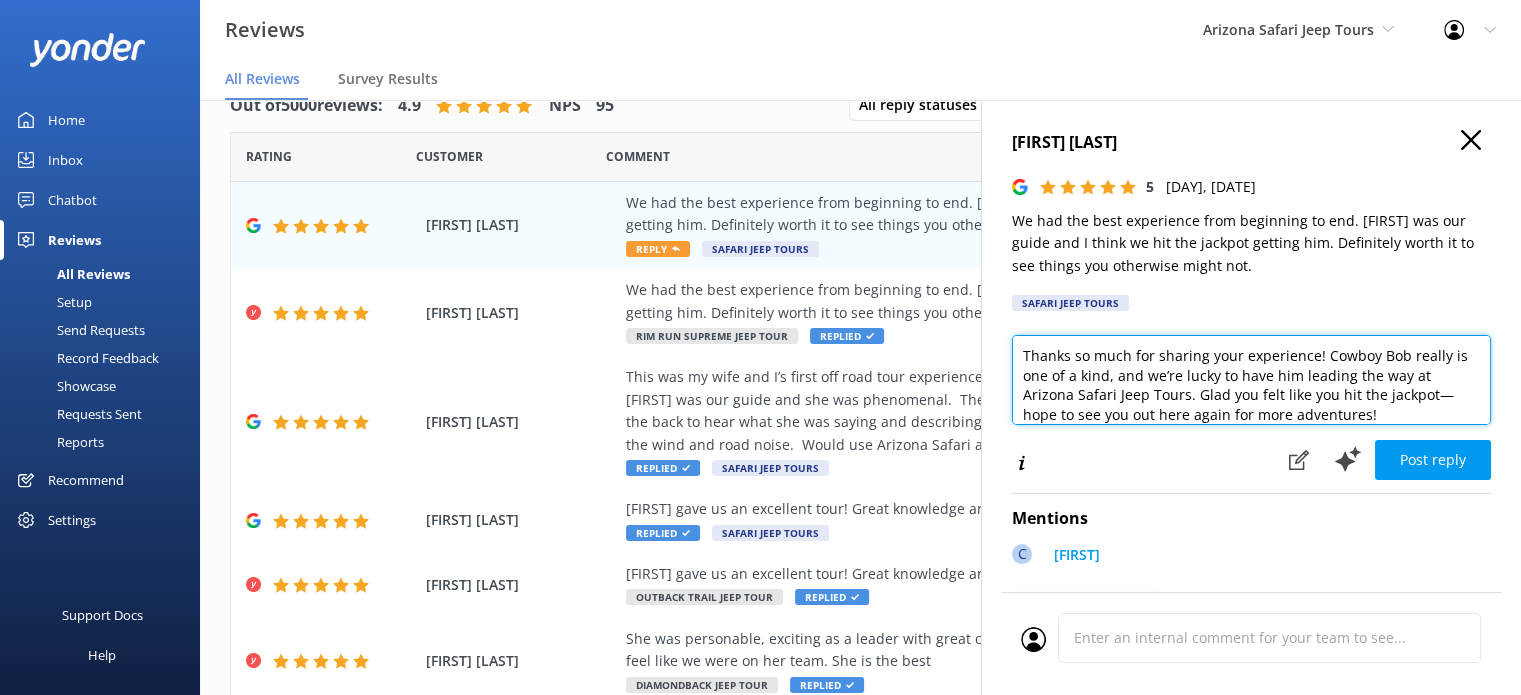 scroll, scrollTop: 9, scrollLeft: 0, axis: vertical 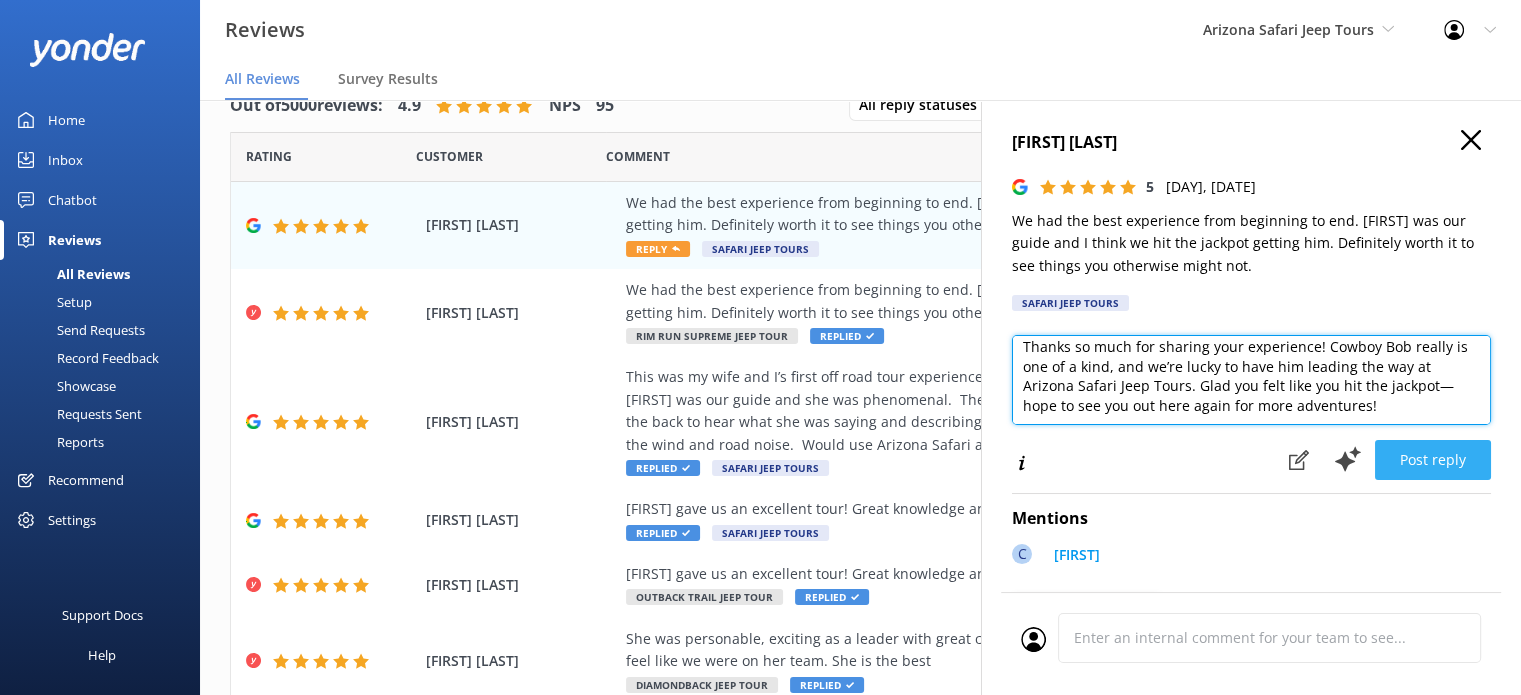 drag, startPoint x: 1023, startPoint y: 353, endPoint x: 1408, endPoint y: 443, distance: 395.37958 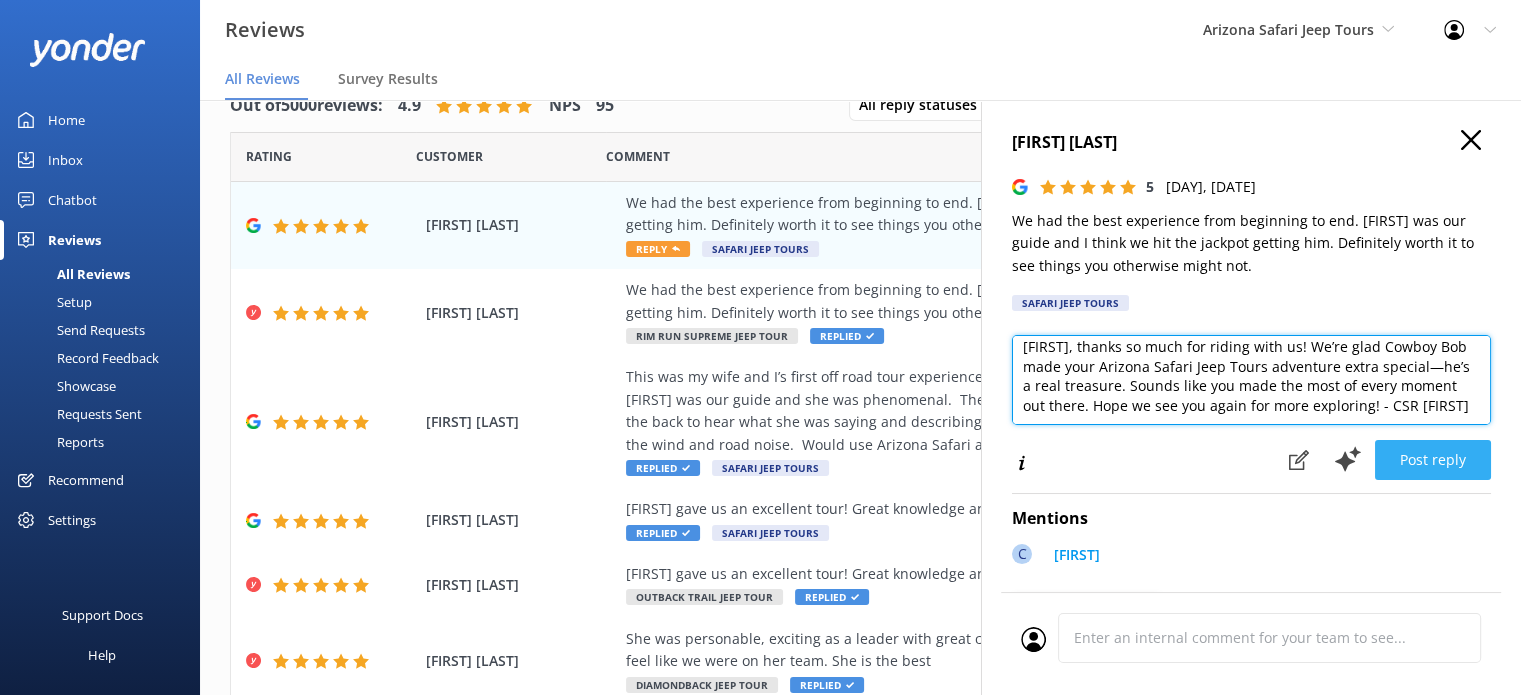 scroll, scrollTop: 19, scrollLeft: 0, axis: vertical 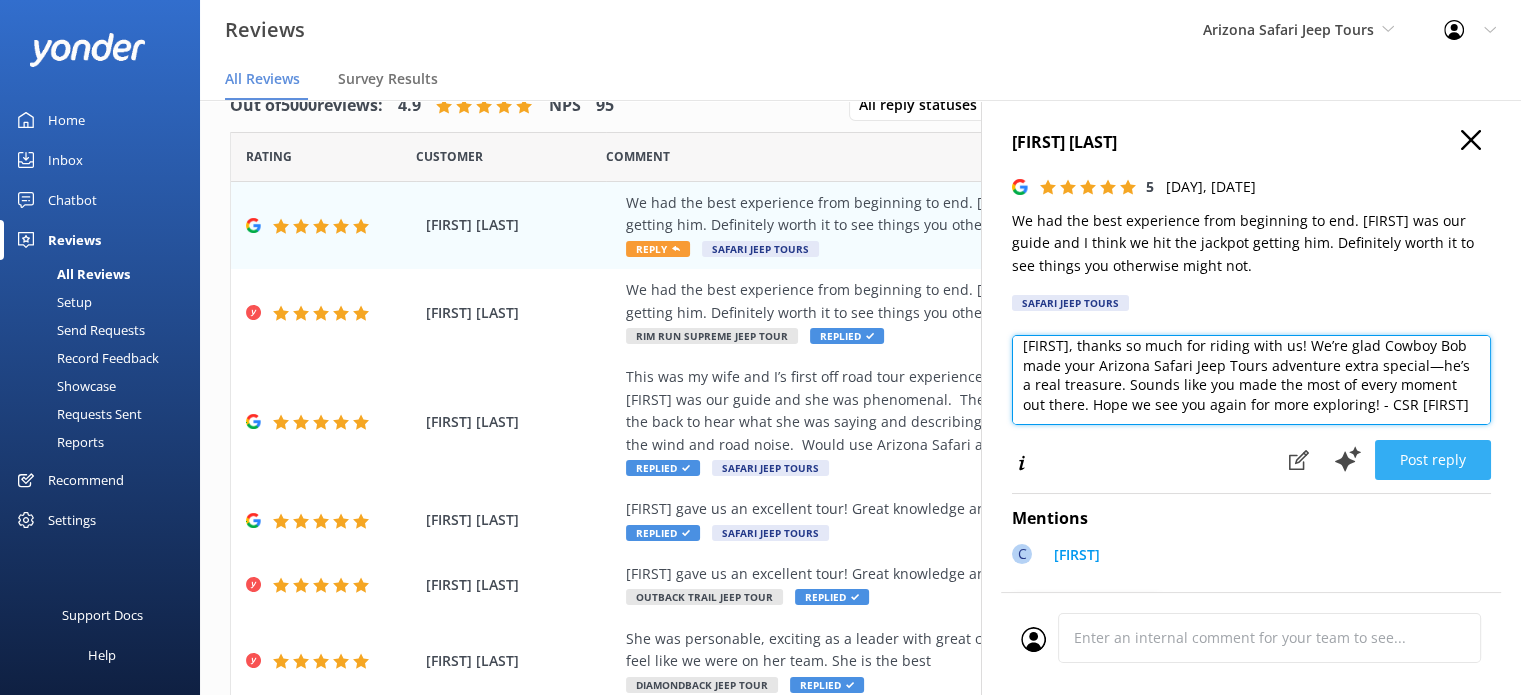 type on "[FIRST], thanks so much for riding with us! We’re glad Cowboy Bob made your Arizona Safari Jeep Tours adventure extra special—he’s a real treasure. Sounds like you made the most of every moment out there. Hope we see you again for more exploring! - CSR [FIRST]" 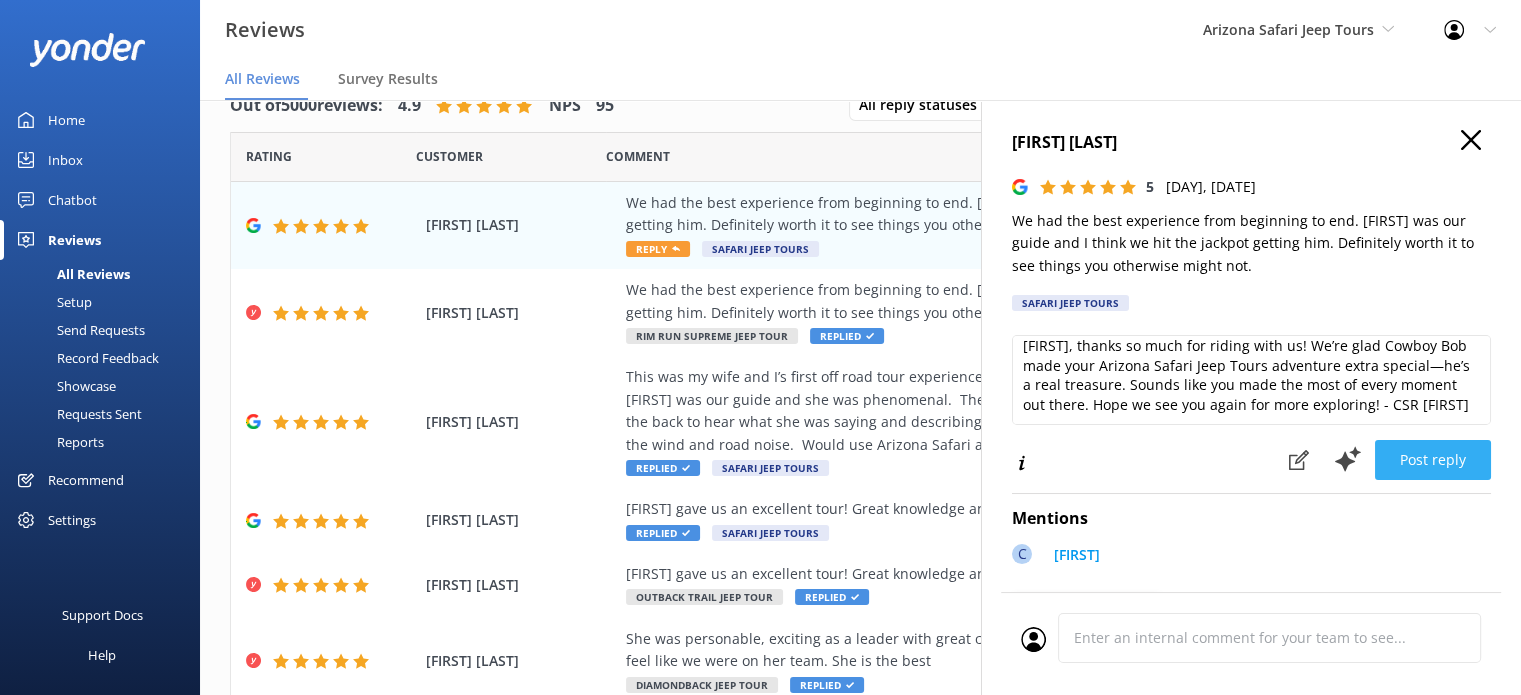 click on "Post reply" at bounding box center (1433, 460) 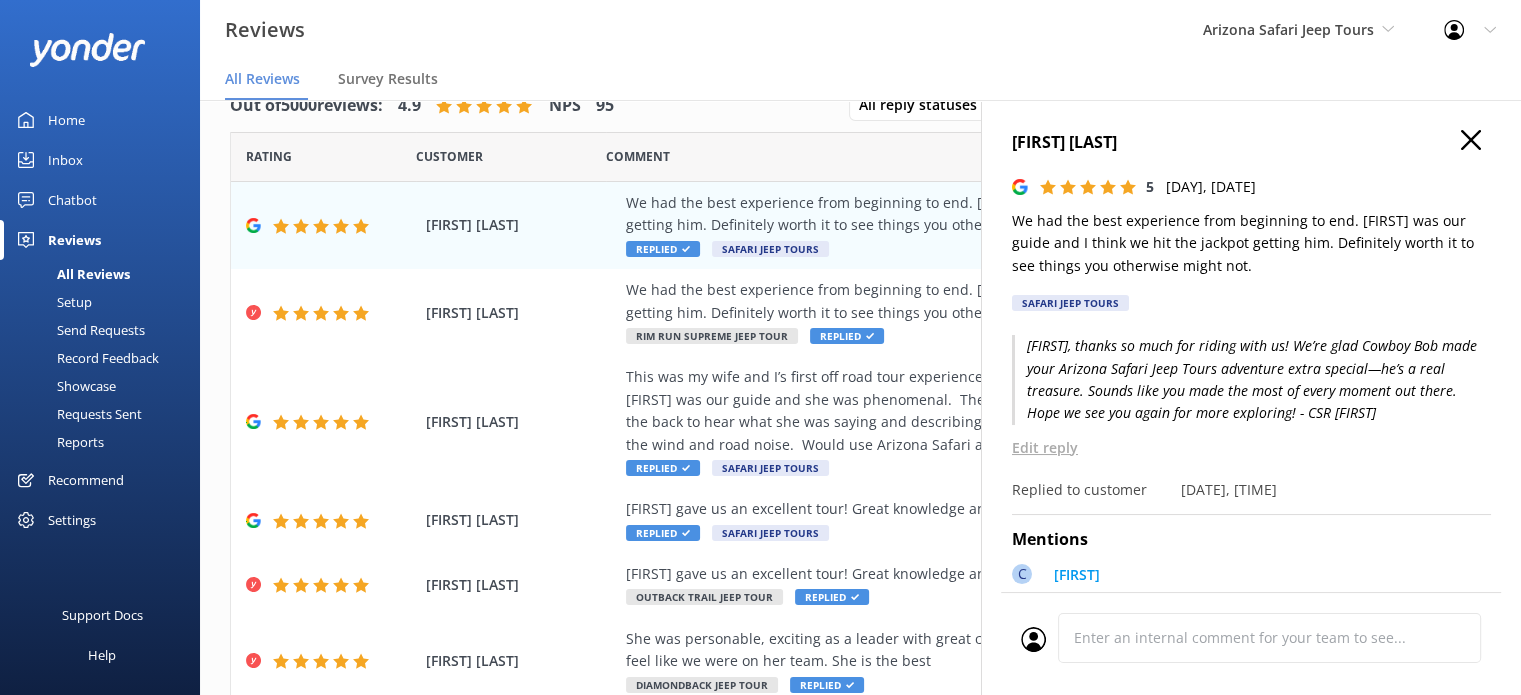 click 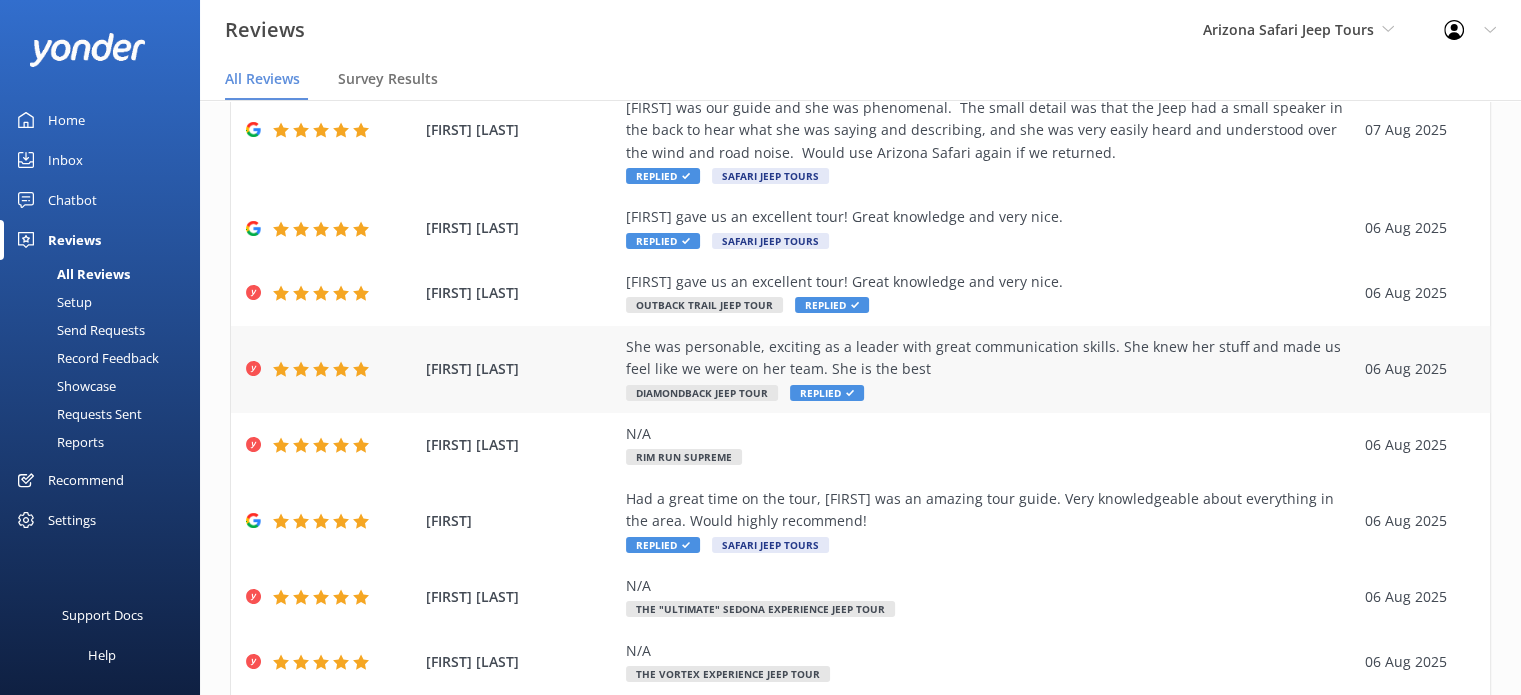 scroll, scrollTop: 397, scrollLeft: 0, axis: vertical 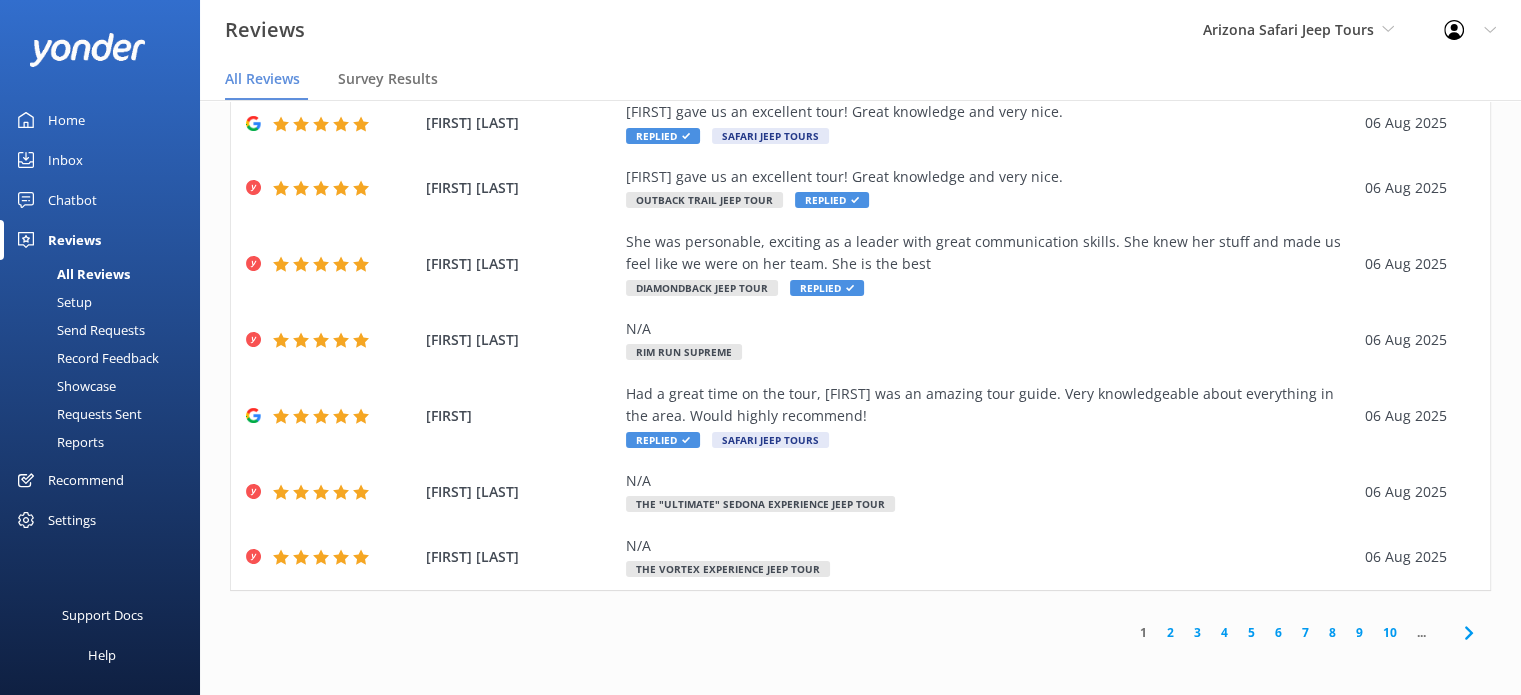 click on "2" at bounding box center [1170, 632] 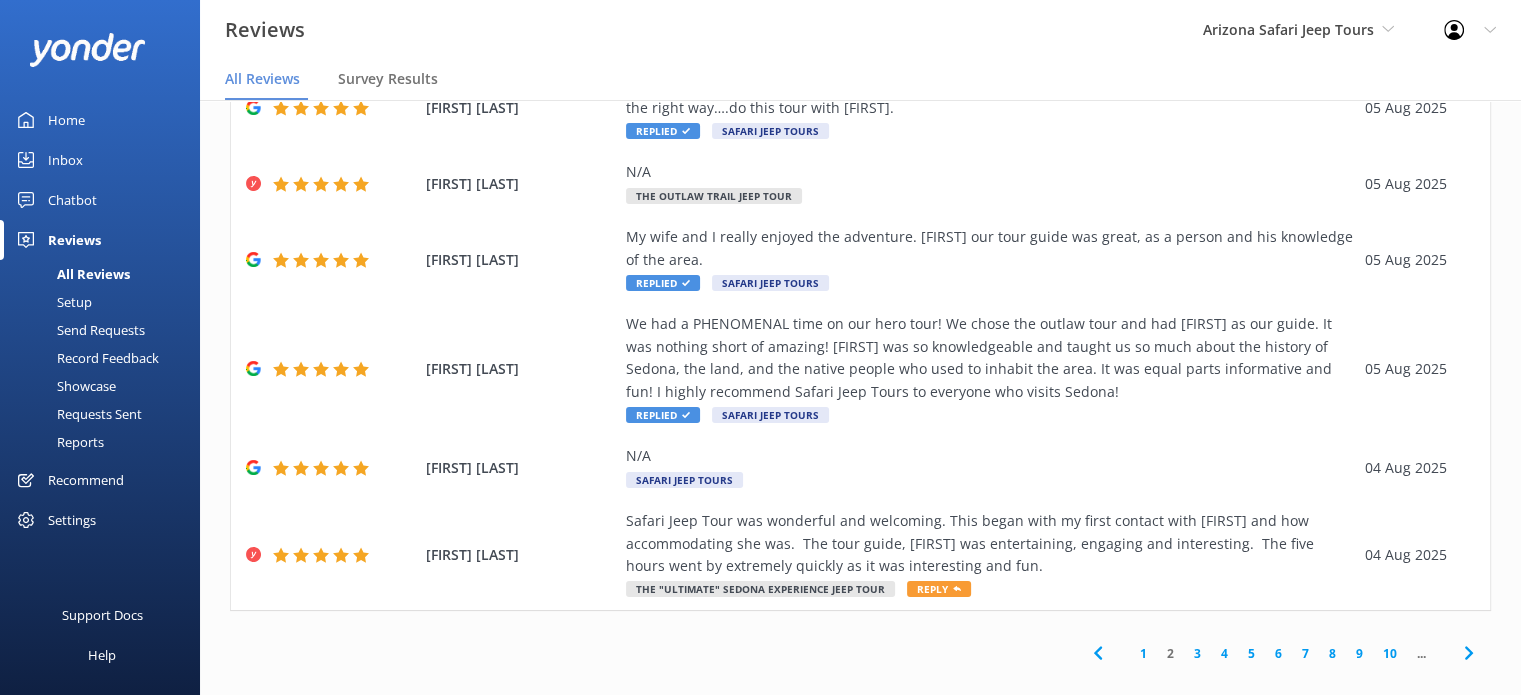 scroll, scrollTop: 576, scrollLeft: 0, axis: vertical 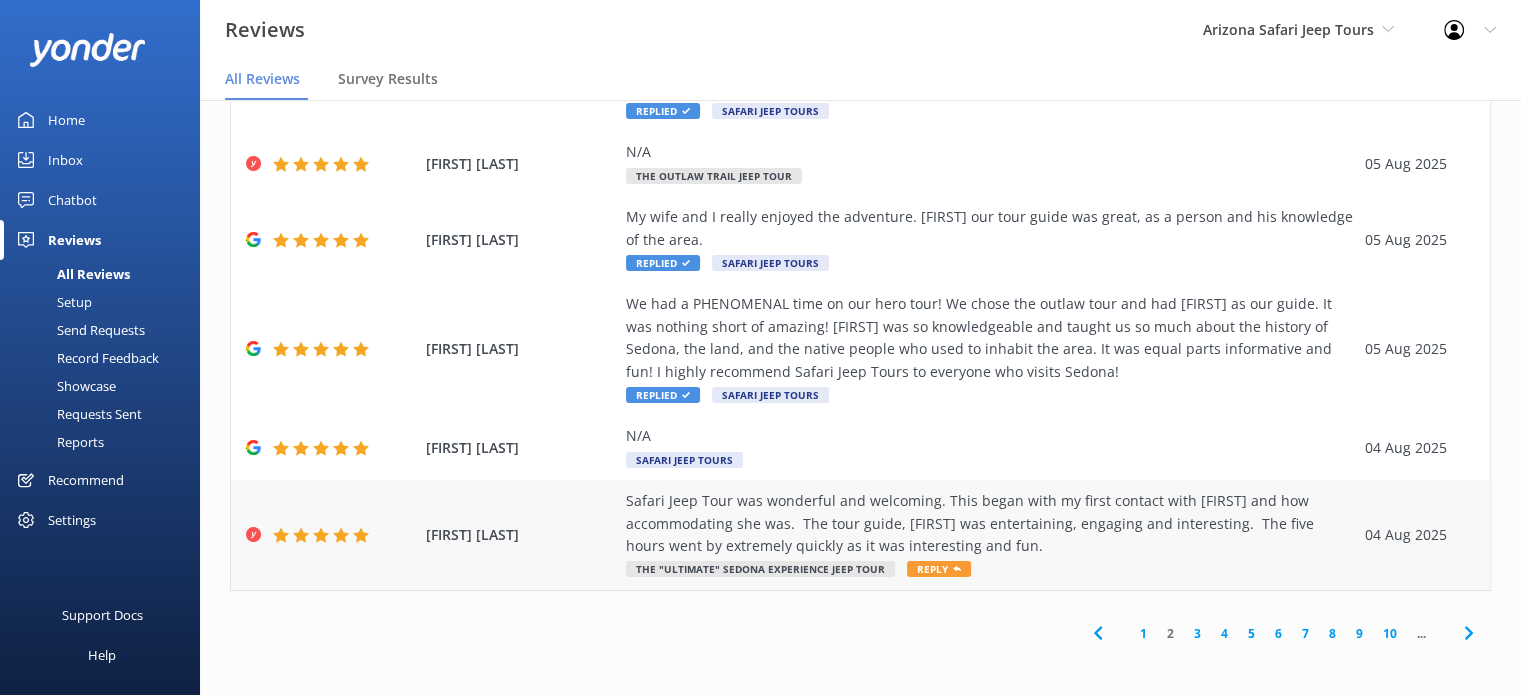 click on "Safari Jeep Tour was wonderful and welcoming. This began with my first contact with [FIRST] and how accommodating she was.  The tour guide, [FIRST] was entertaining, engaging and interesting.  The five hours went by extremely quickly as it was interesting and fun." at bounding box center [990, 523] 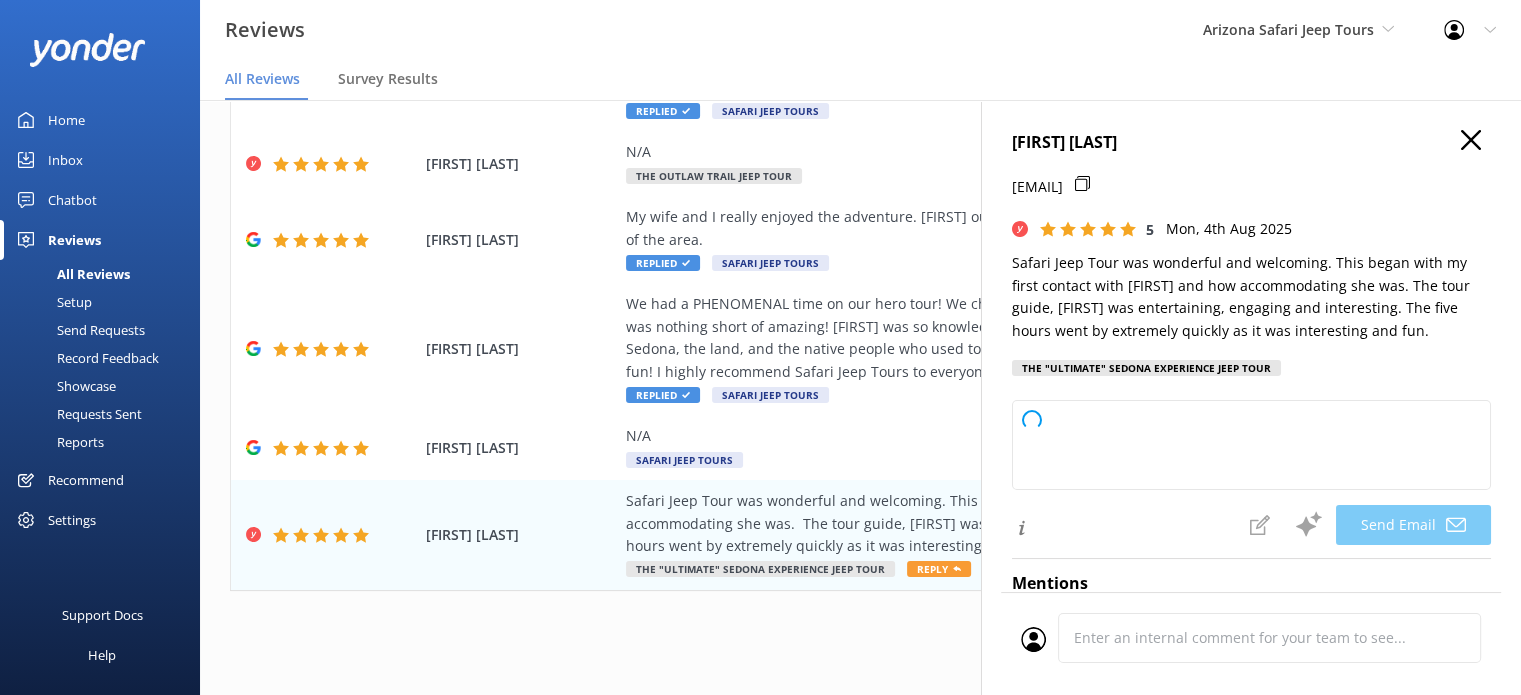 type on "[FIRST], thanks so much for your awesome review! We’re thrilled you felt welcomed right from the start with [FIRST], and that [FIRST] kept things lively out on the trail. Five hours really can fly by when you’re having a blast with Arizona Safari Jeep Tours. Hope we’ll see you for another adventure soon!" 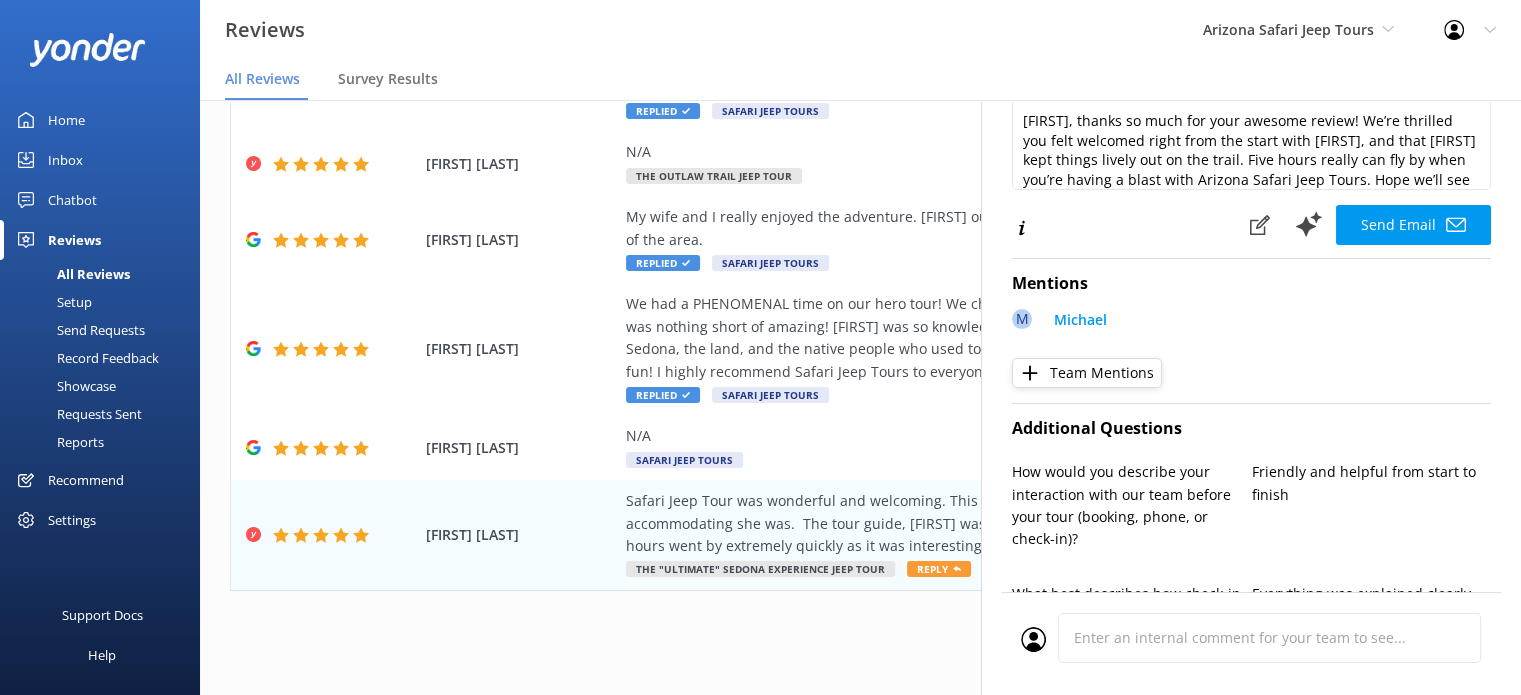 scroll, scrollTop: 200, scrollLeft: 0, axis: vertical 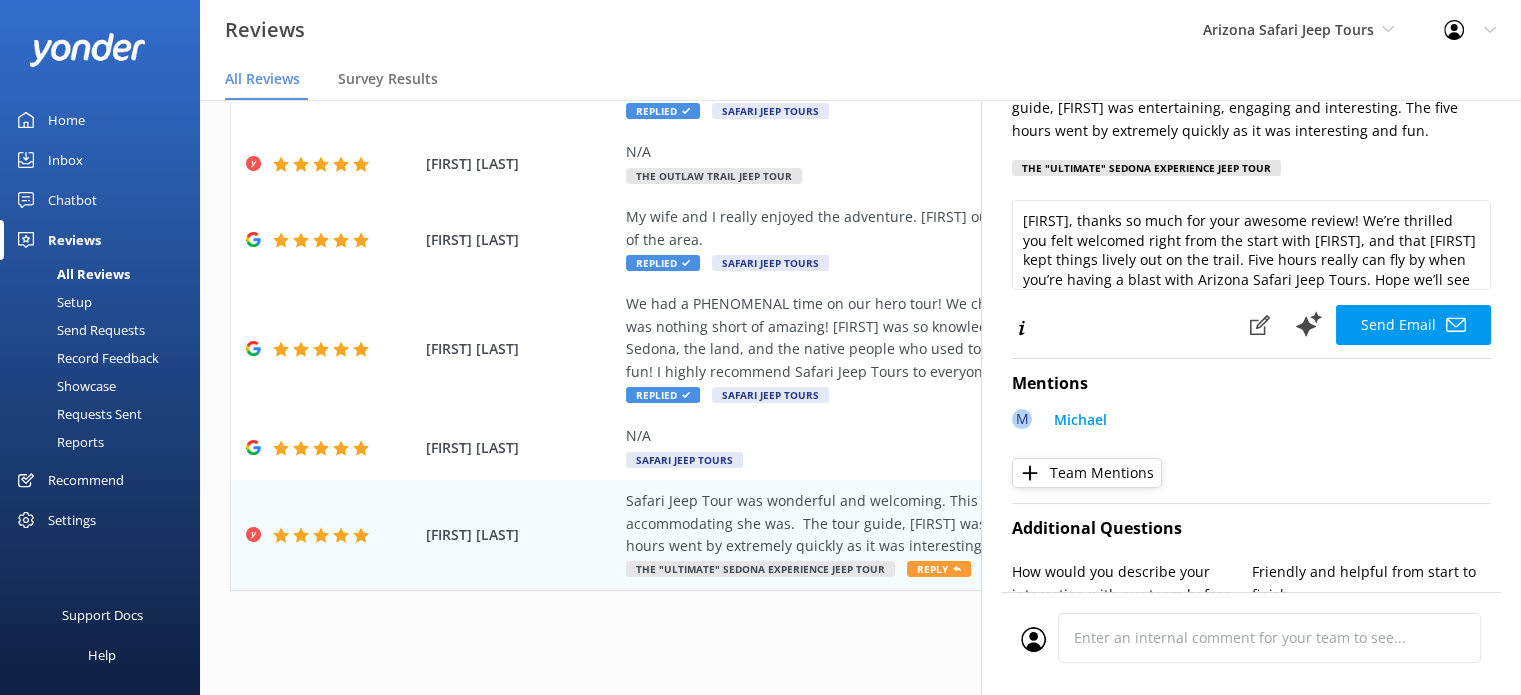 click on "Team Mentions" at bounding box center [1087, 473] 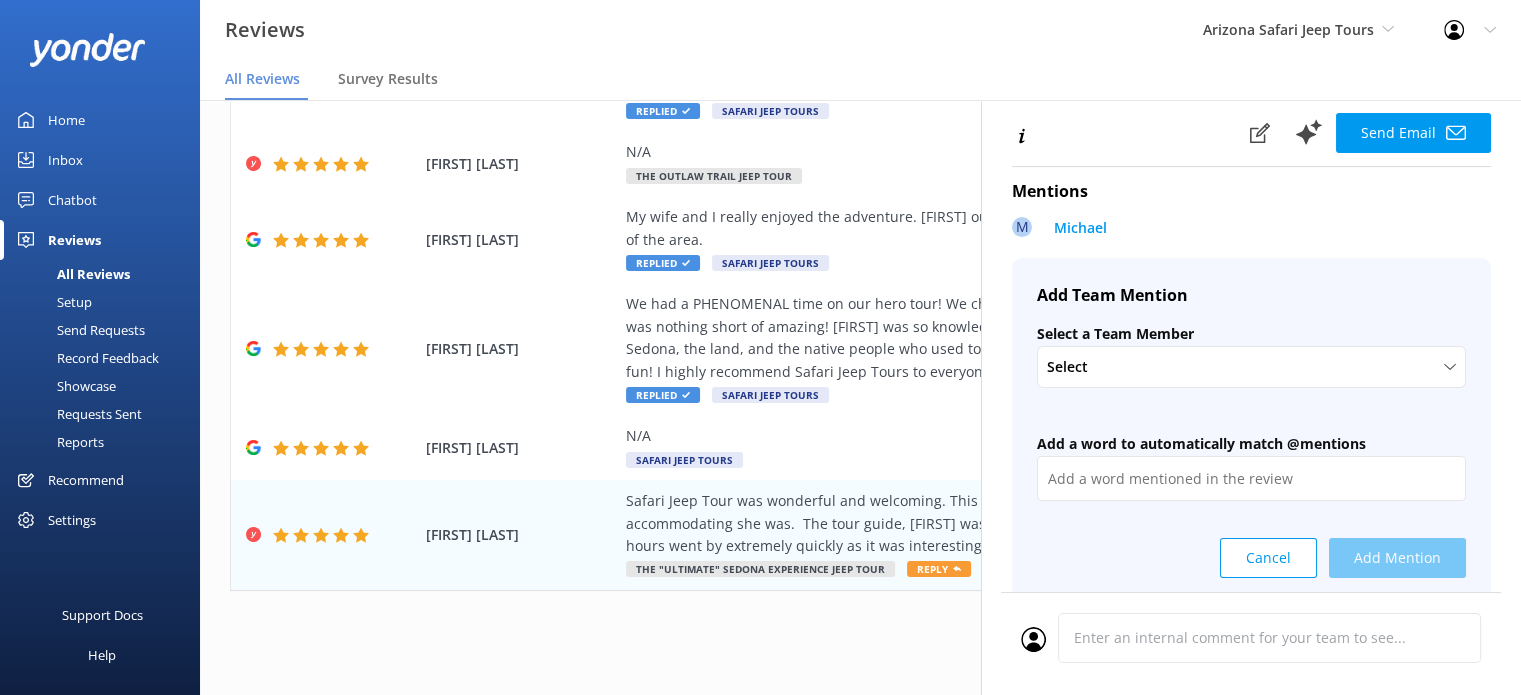 scroll, scrollTop: 500, scrollLeft: 0, axis: vertical 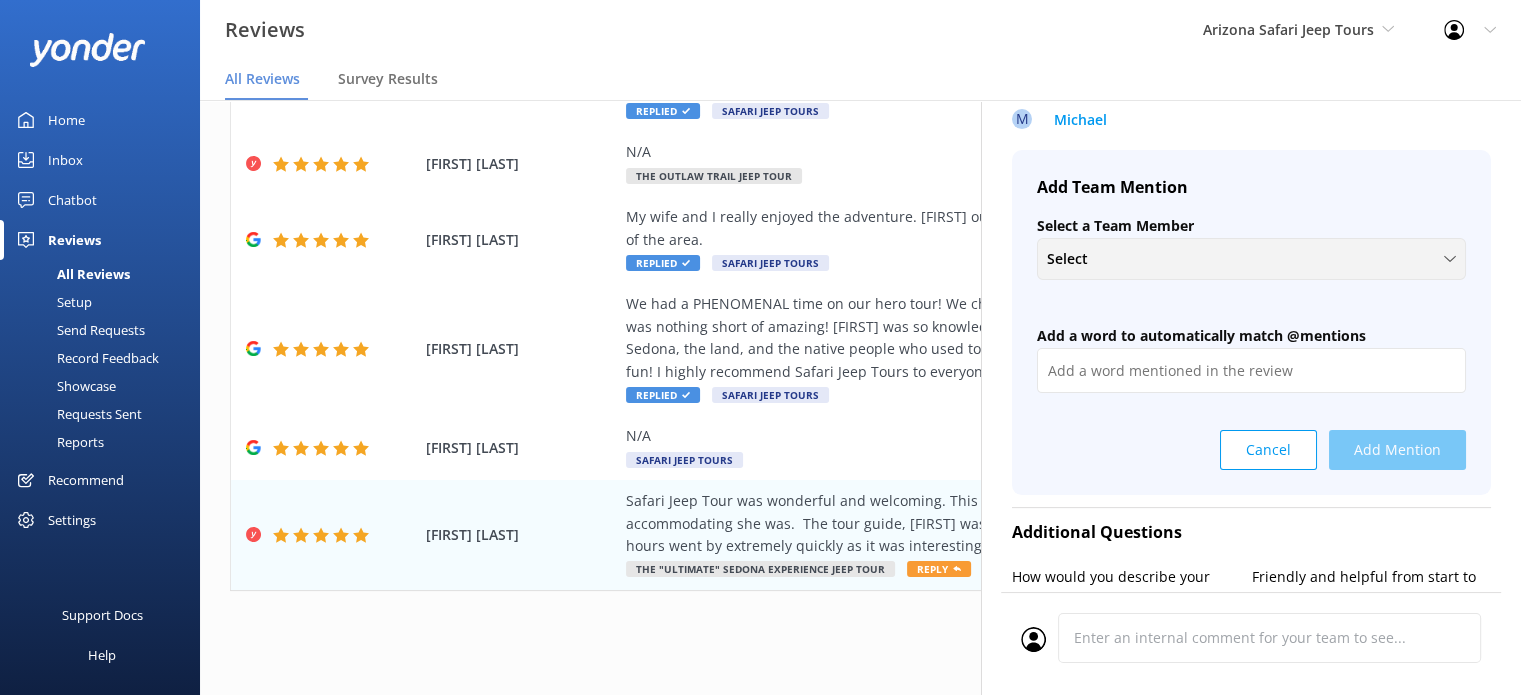 click on "Select" at bounding box center (1251, 259) 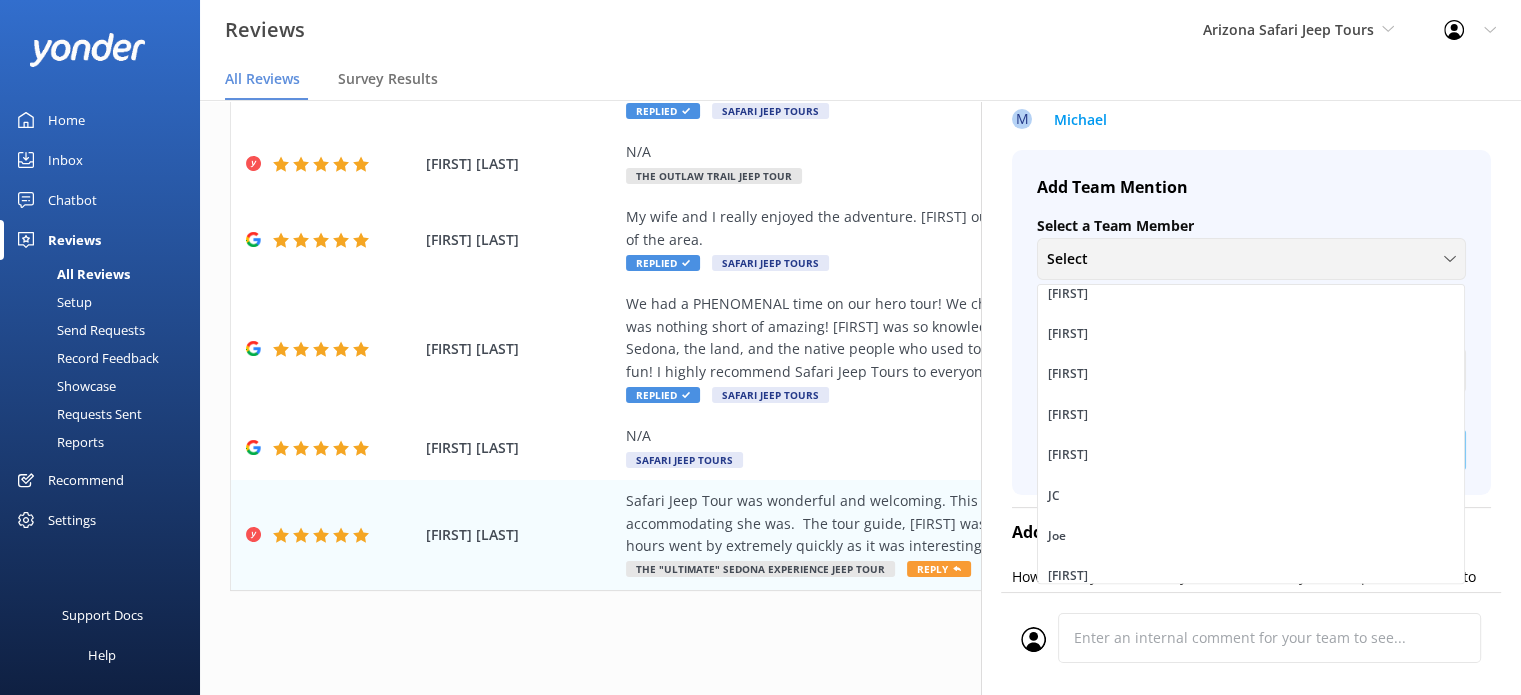 scroll, scrollTop: 0, scrollLeft: 0, axis: both 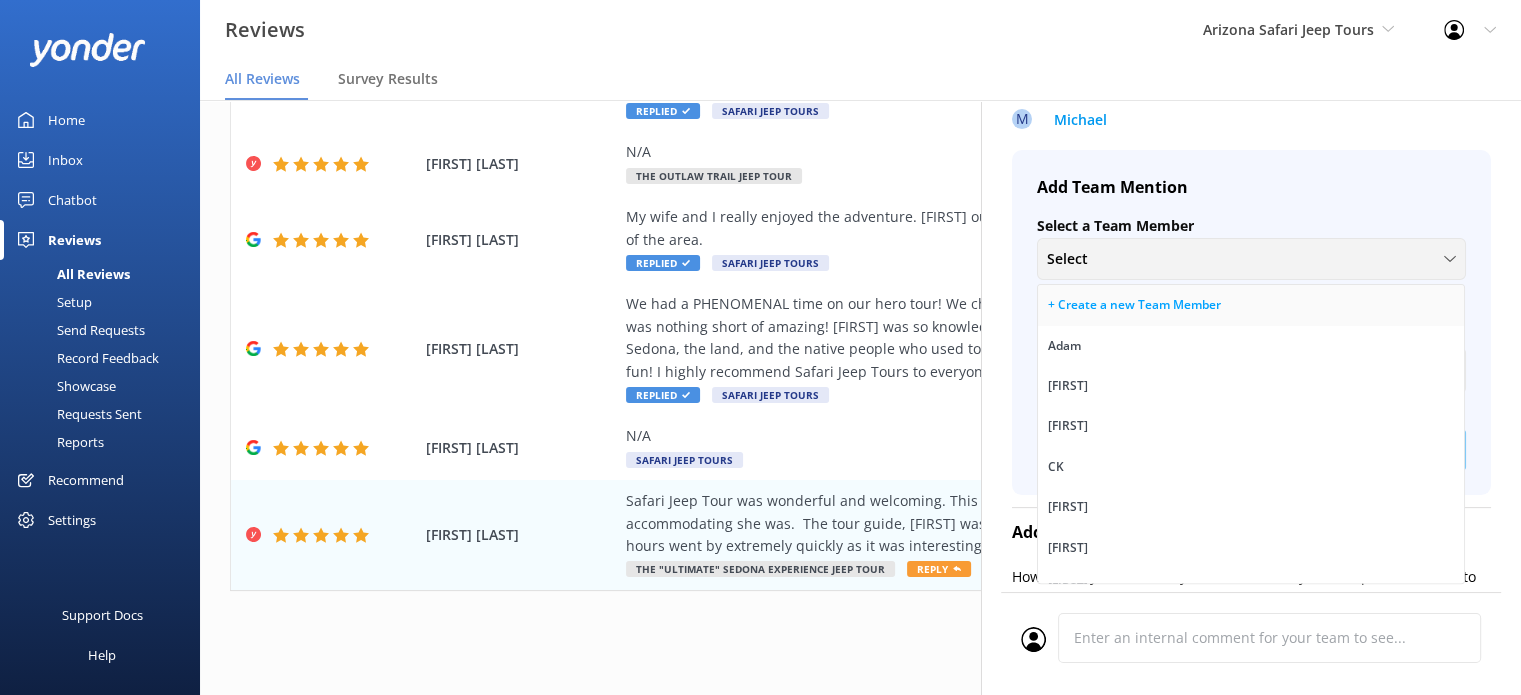 click on "+ Create a new Team Member" at bounding box center [1134, 305] 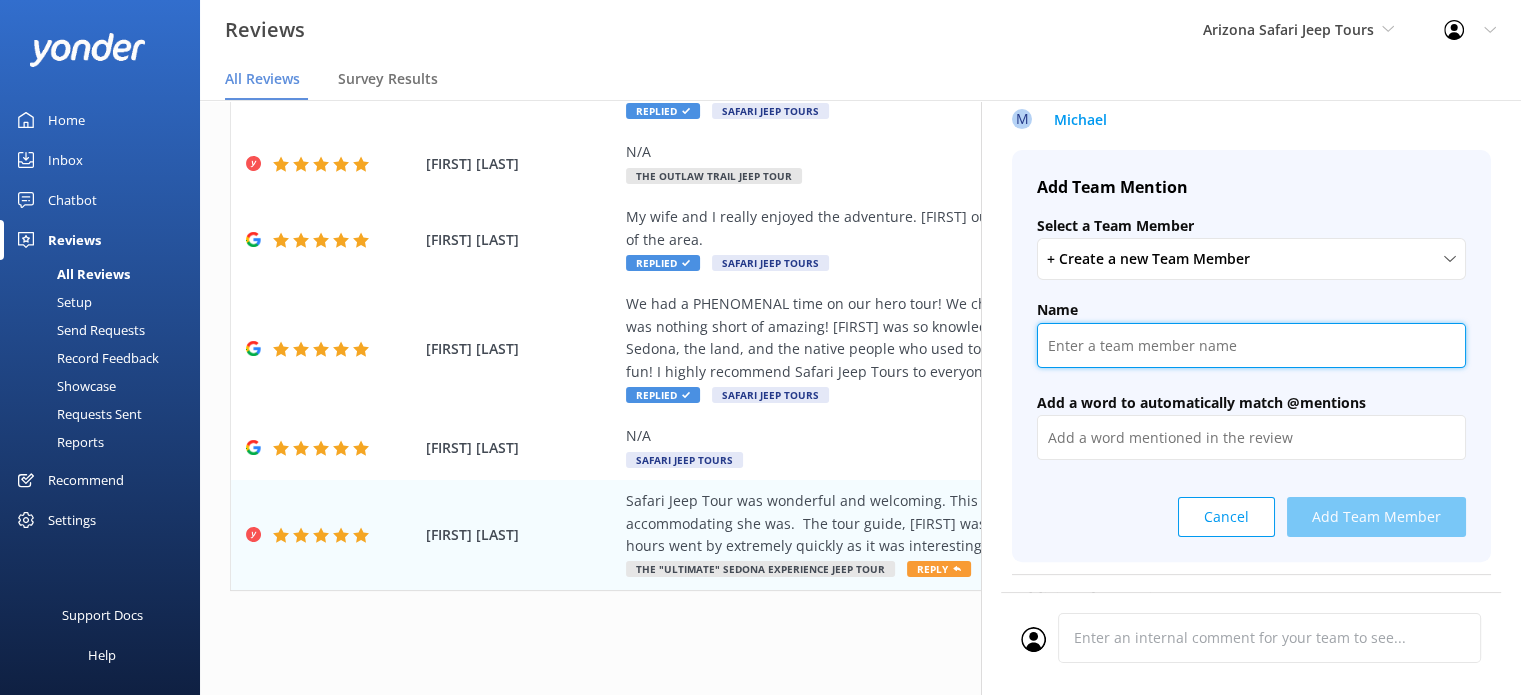 click at bounding box center (1251, 345) 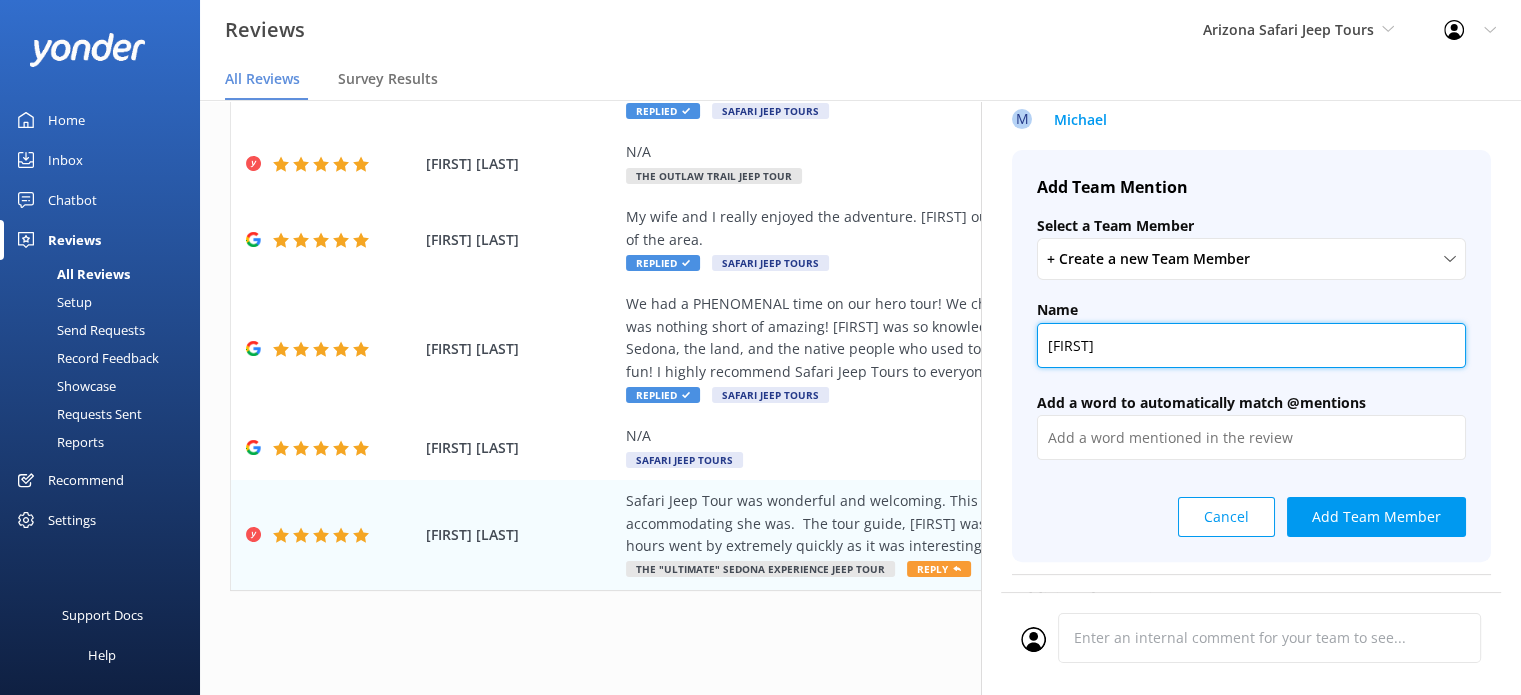 type on "[FIRST]" 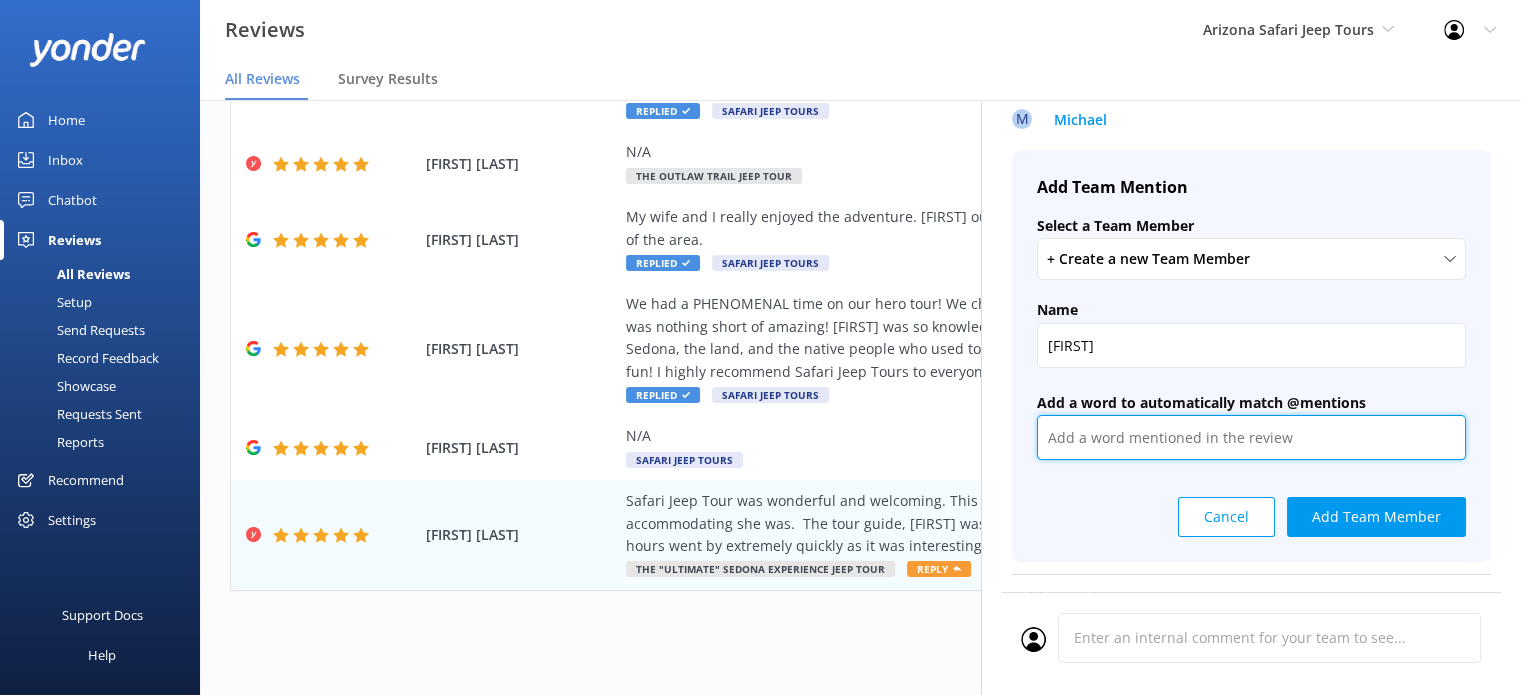click at bounding box center [1251, 437] 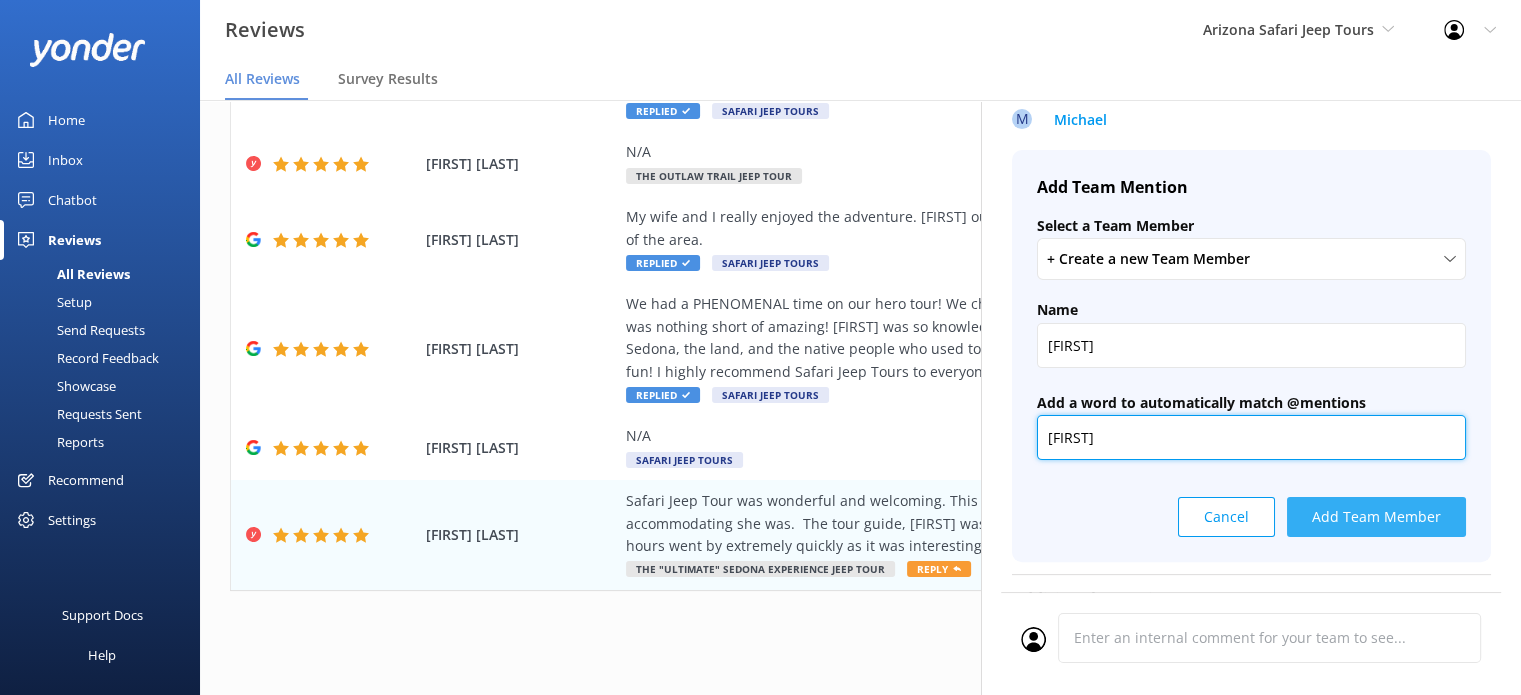 type on "[FIRST]" 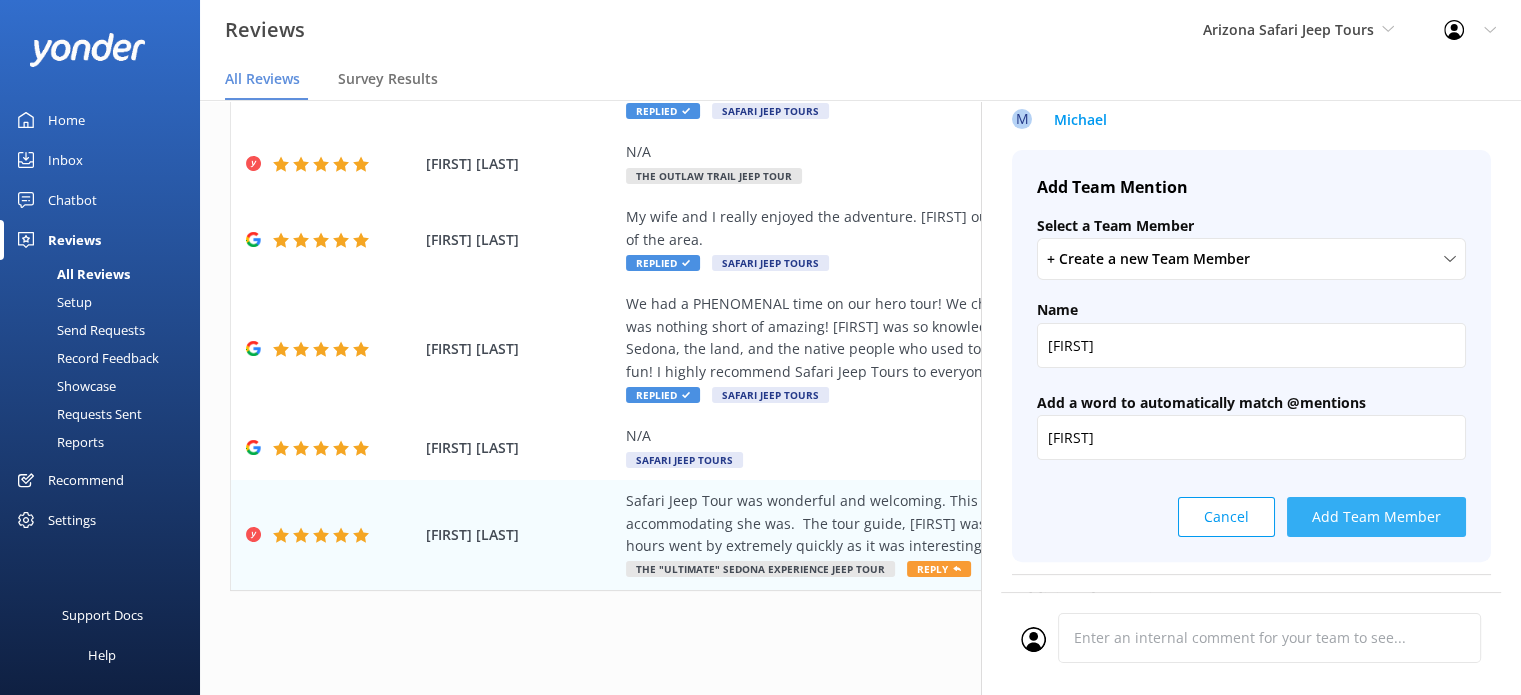 click on "Add Team Member" at bounding box center (1376, 517) 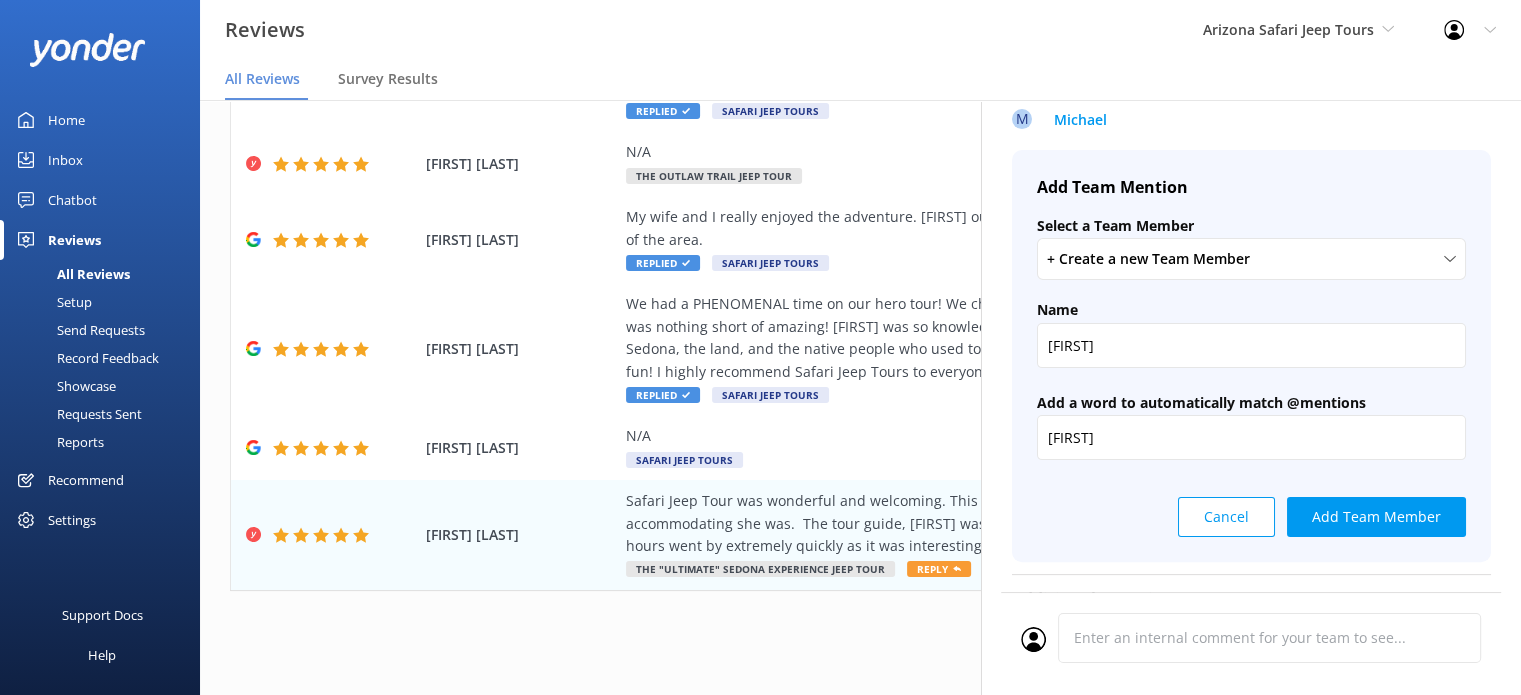 scroll, scrollTop: 0, scrollLeft: 0, axis: both 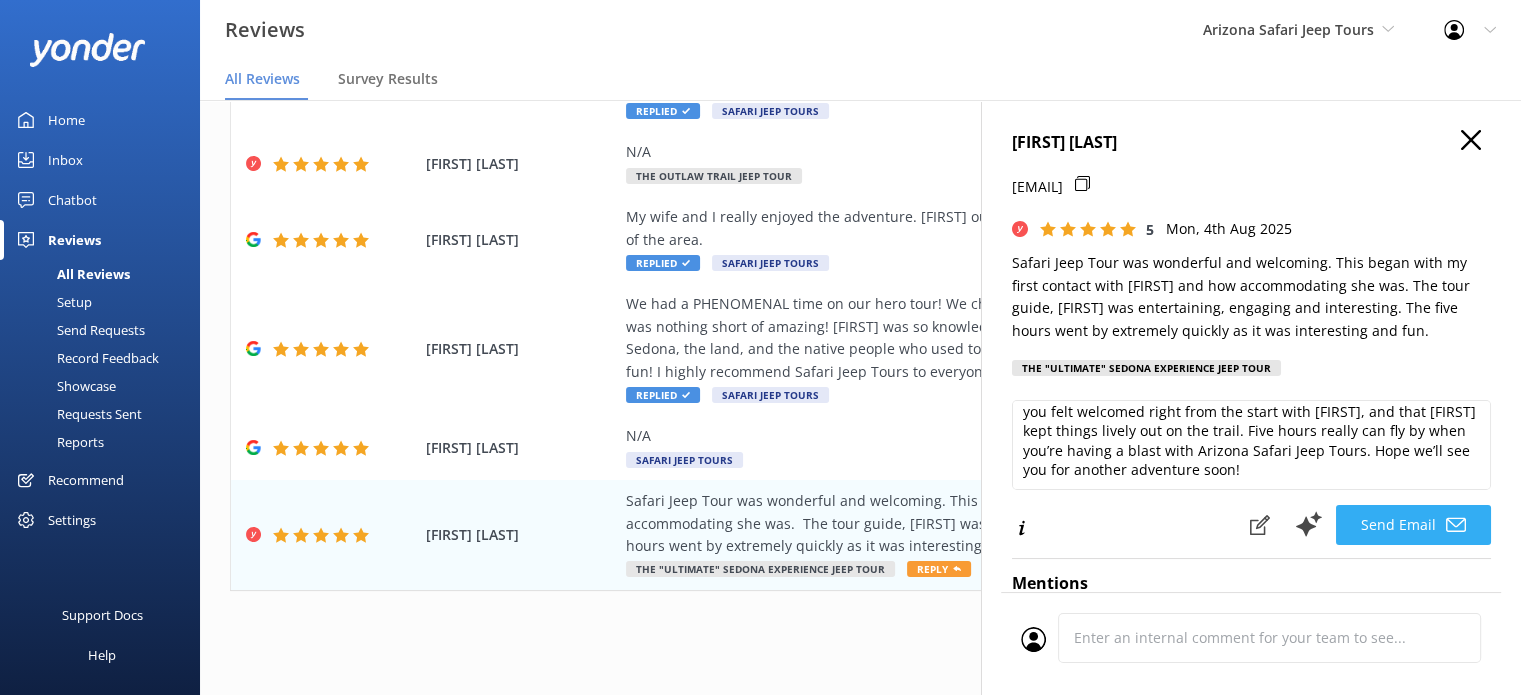 click on "Send Email" at bounding box center [1413, 525] 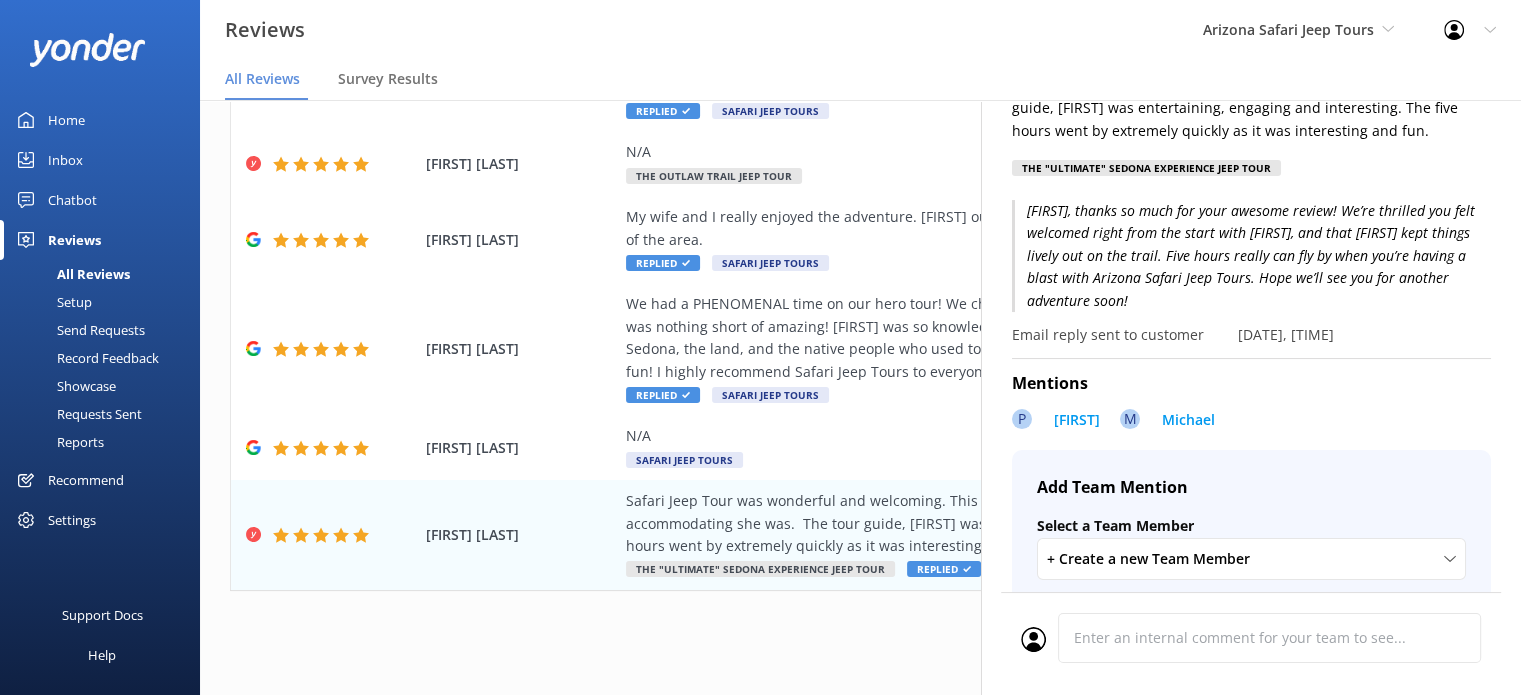 scroll, scrollTop: 0, scrollLeft: 0, axis: both 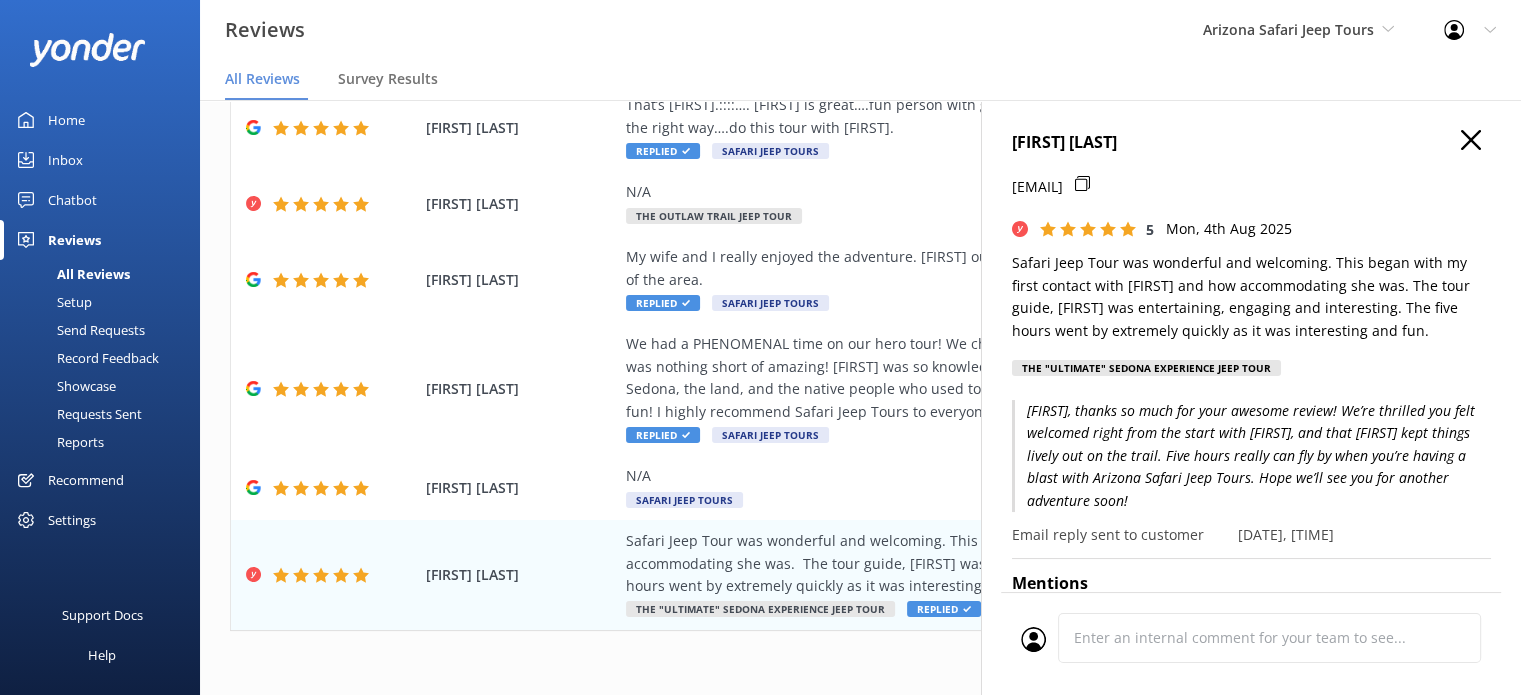 click 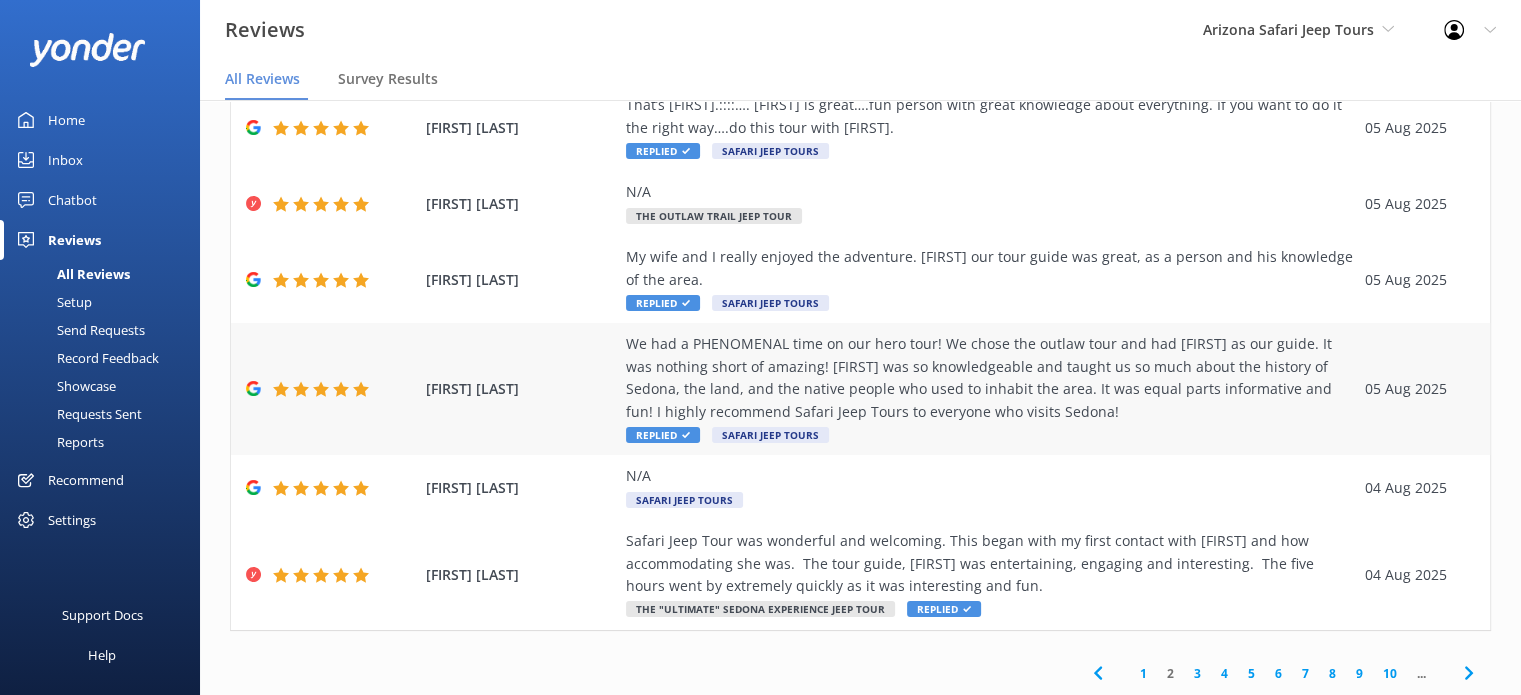 scroll, scrollTop: 40, scrollLeft: 0, axis: vertical 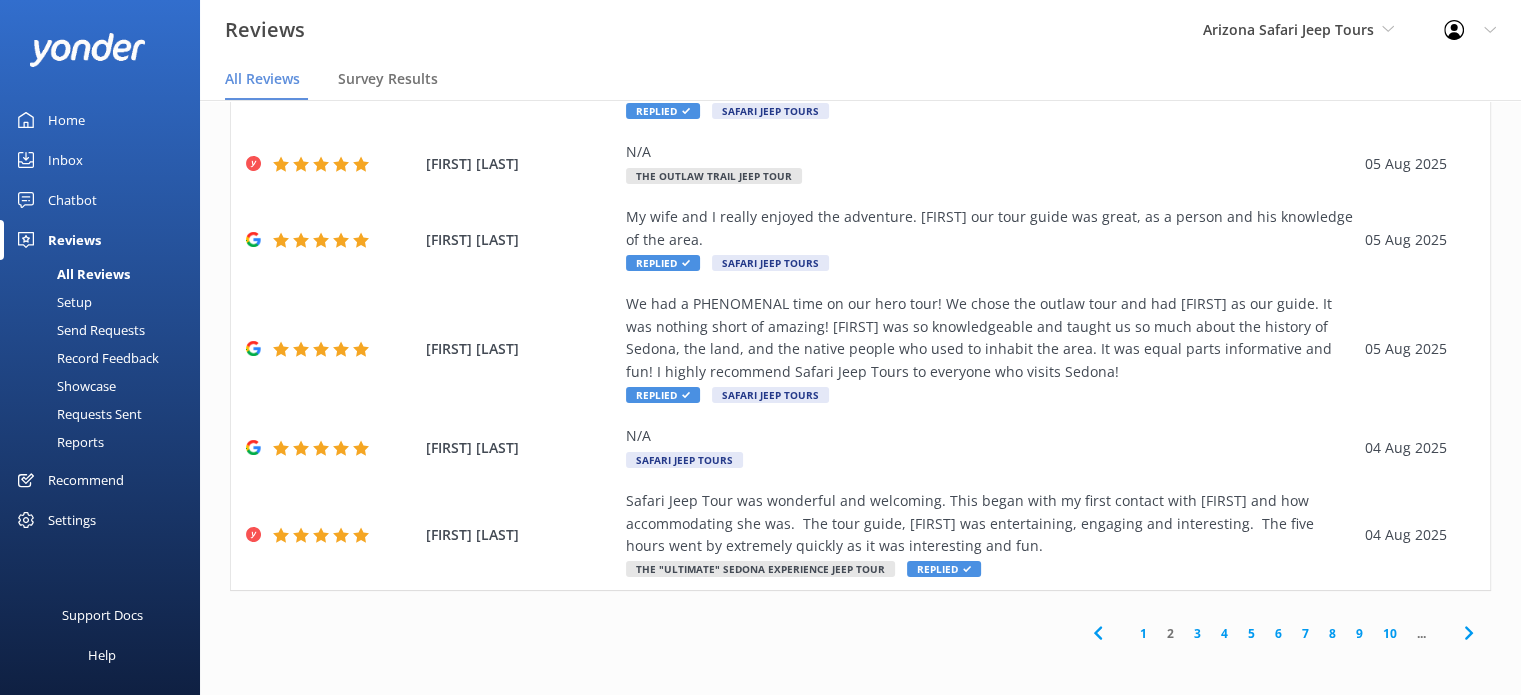 click on "3" at bounding box center [1197, 633] 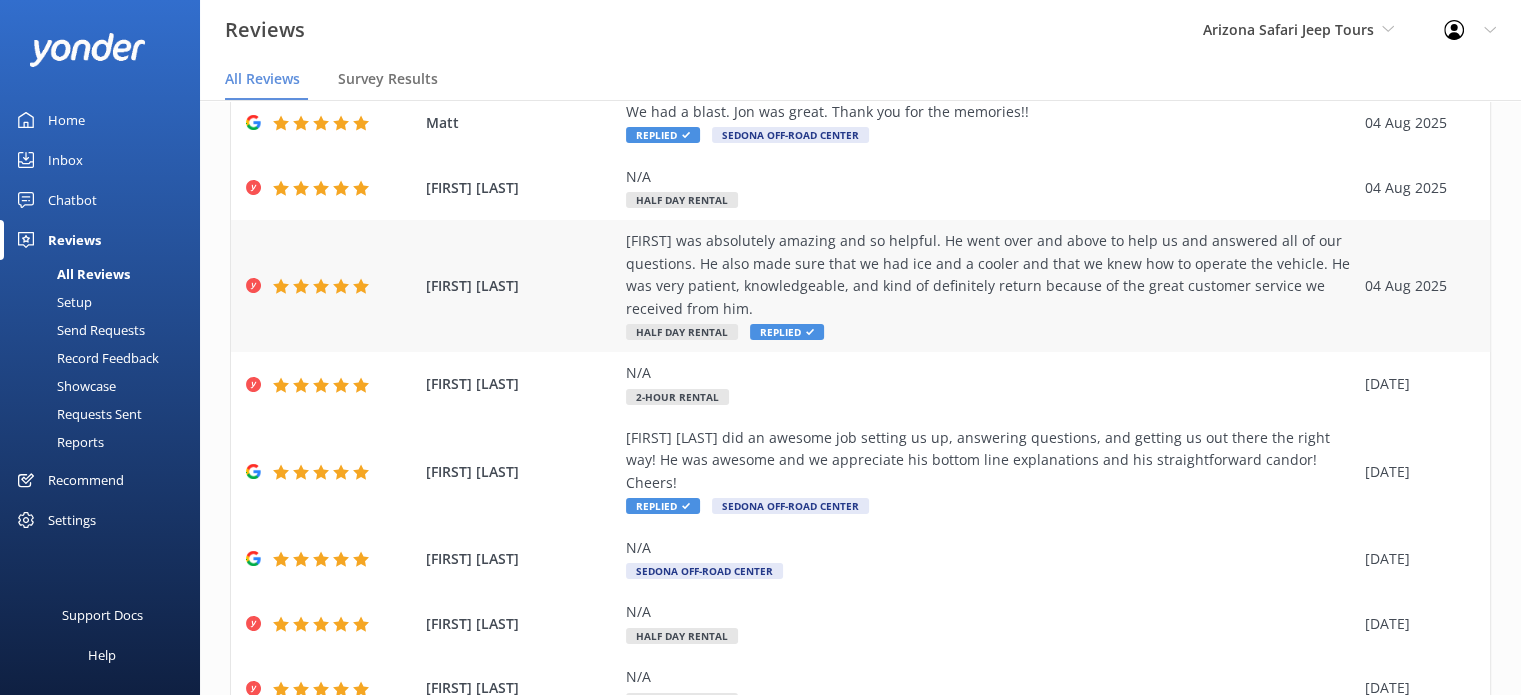 scroll, scrollTop: 330, scrollLeft: 0, axis: vertical 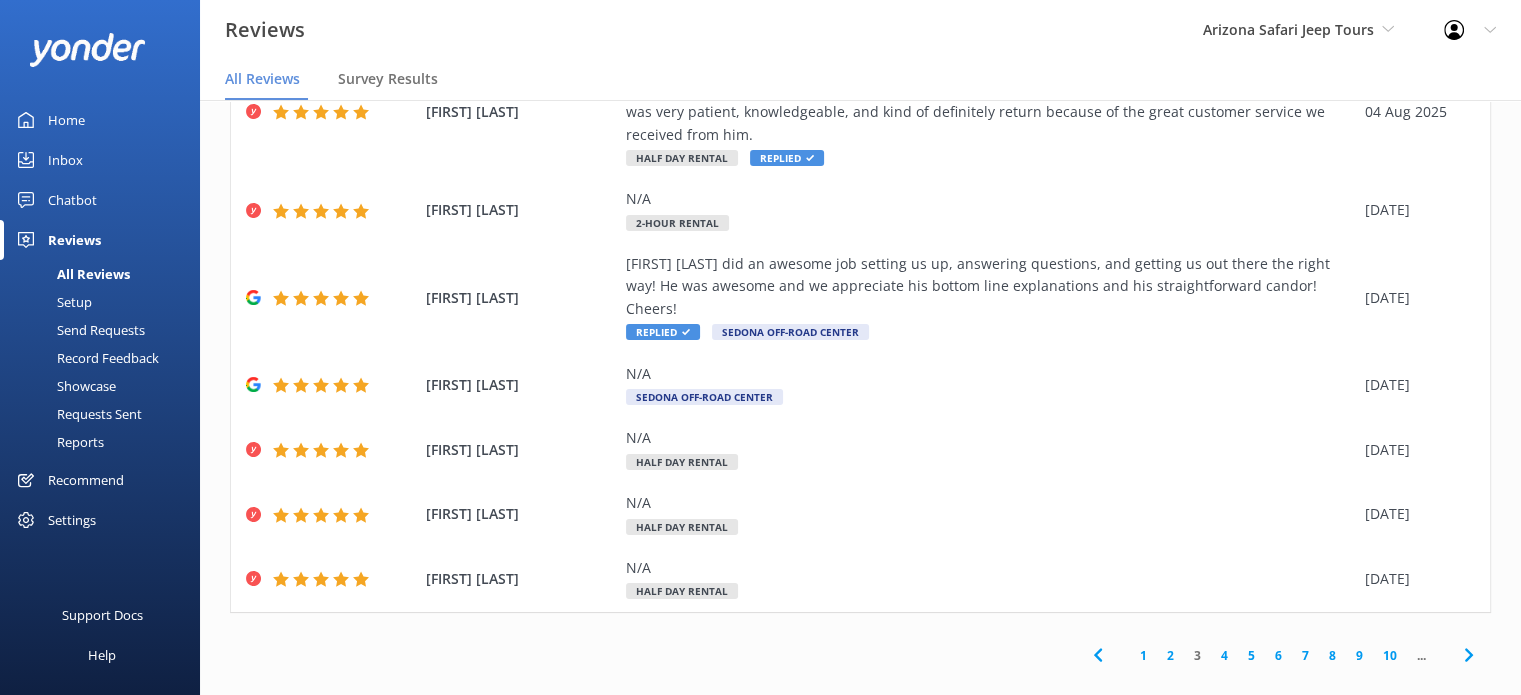 click on "1" at bounding box center (1143, 655) 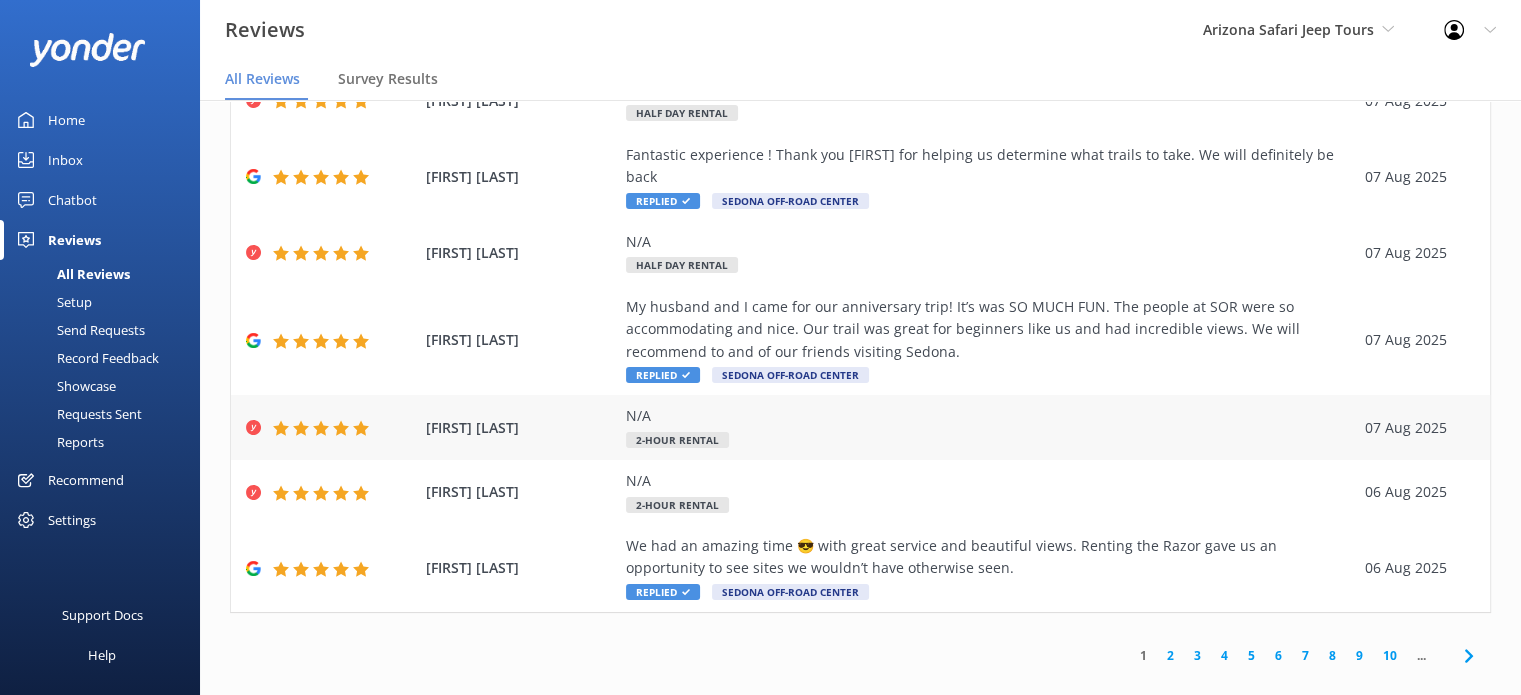 scroll, scrollTop: 0, scrollLeft: 0, axis: both 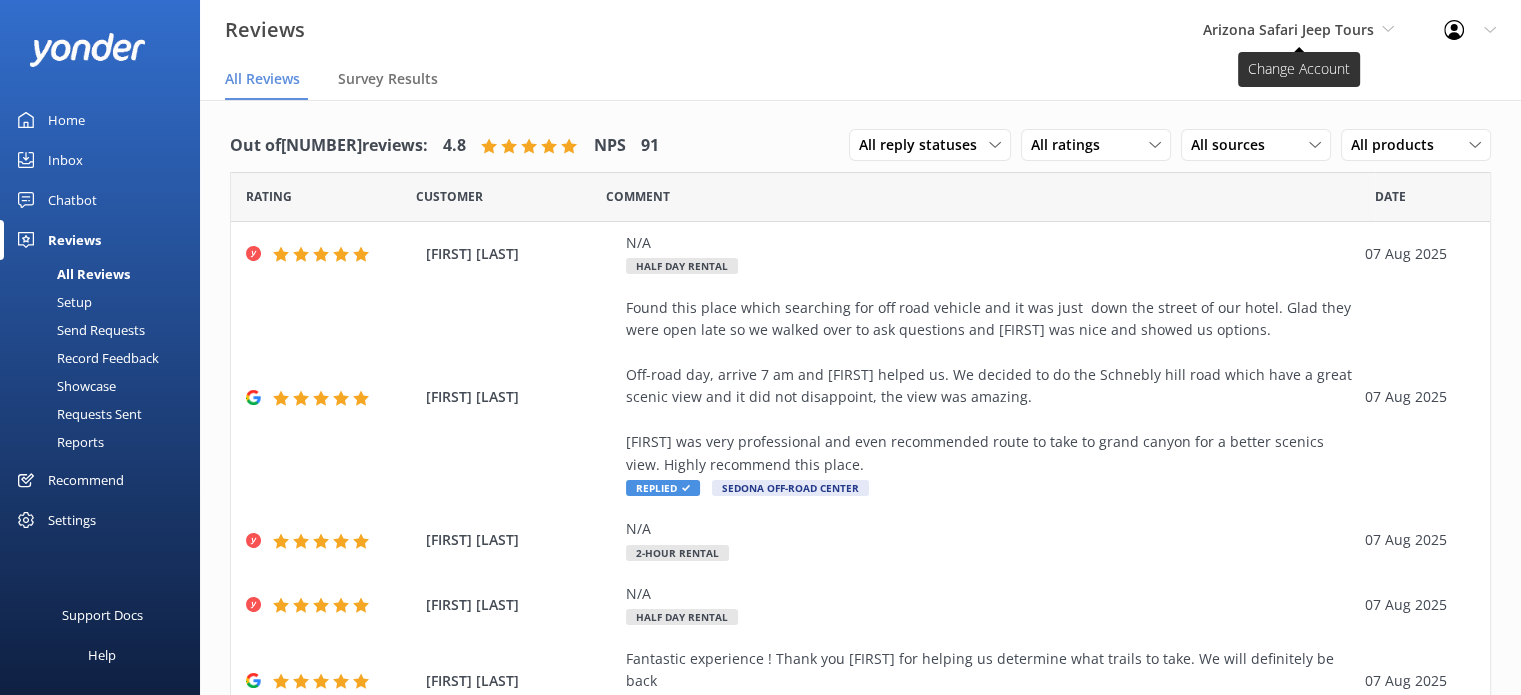 click on "Arizona Safari Jeep Tours" at bounding box center (1288, 29) 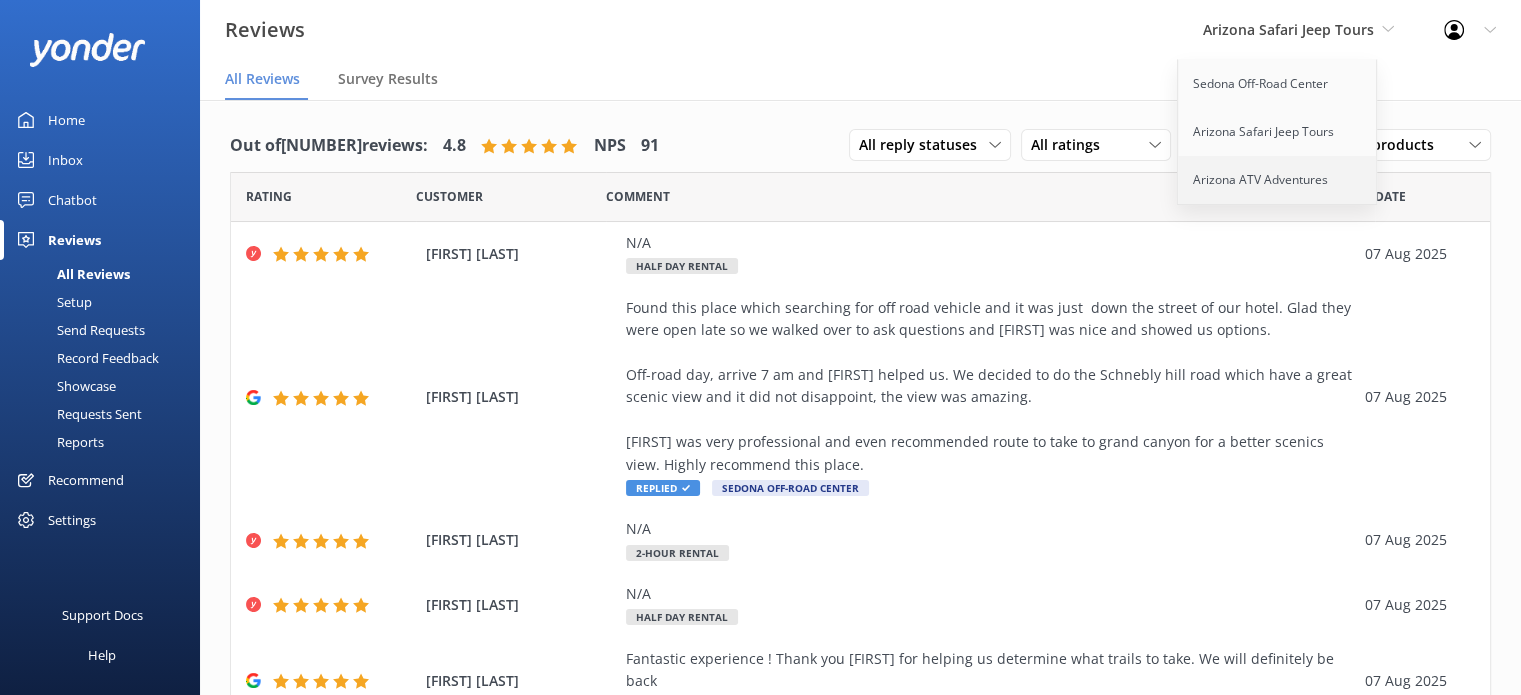 click on "Arizona ATV Adventures" at bounding box center (1278, 180) 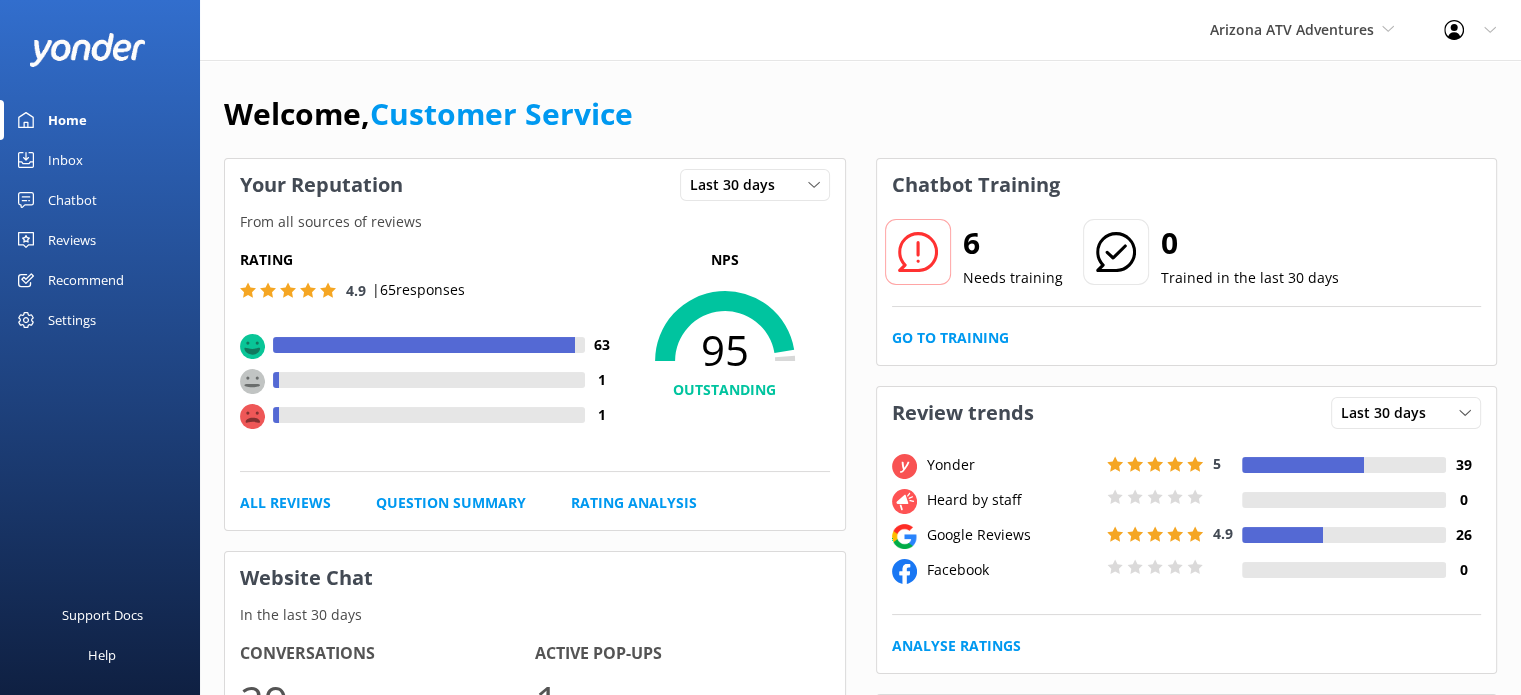click on "Reviews" at bounding box center [72, 240] 